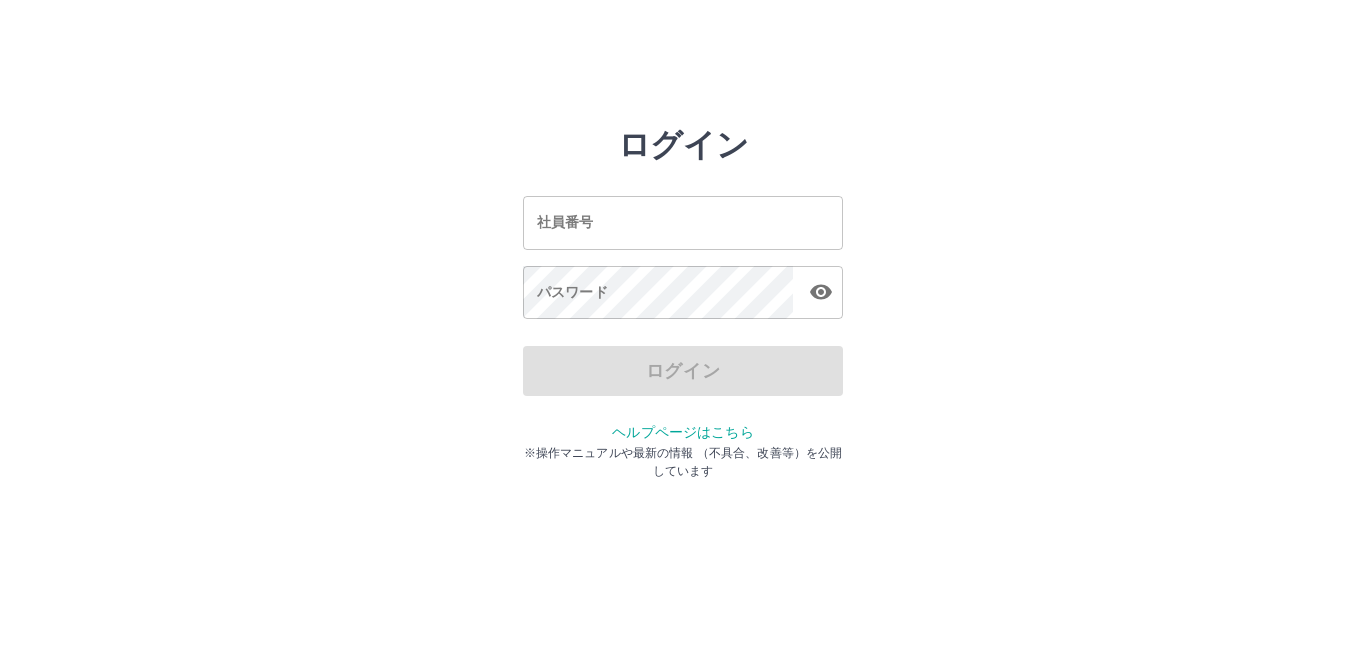 scroll, scrollTop: 0, scrollLeft: 0, axis: both 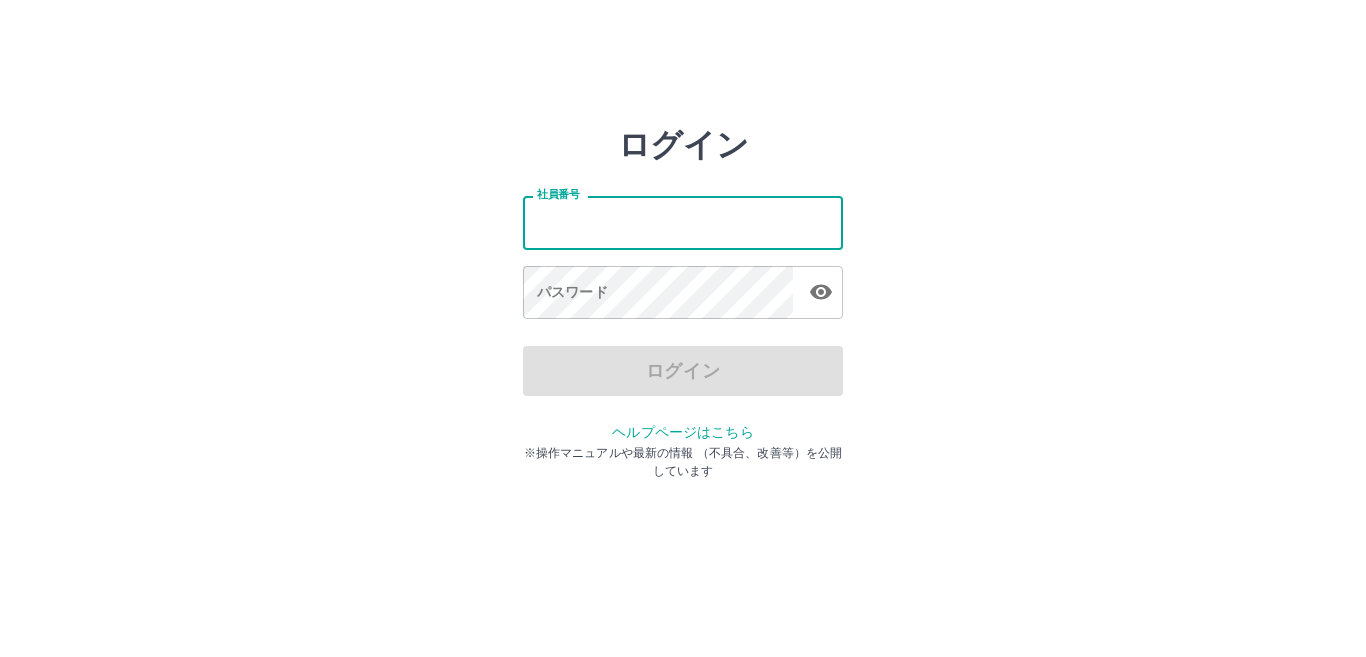 click on "社員番号" at bounding box center (683, 222) 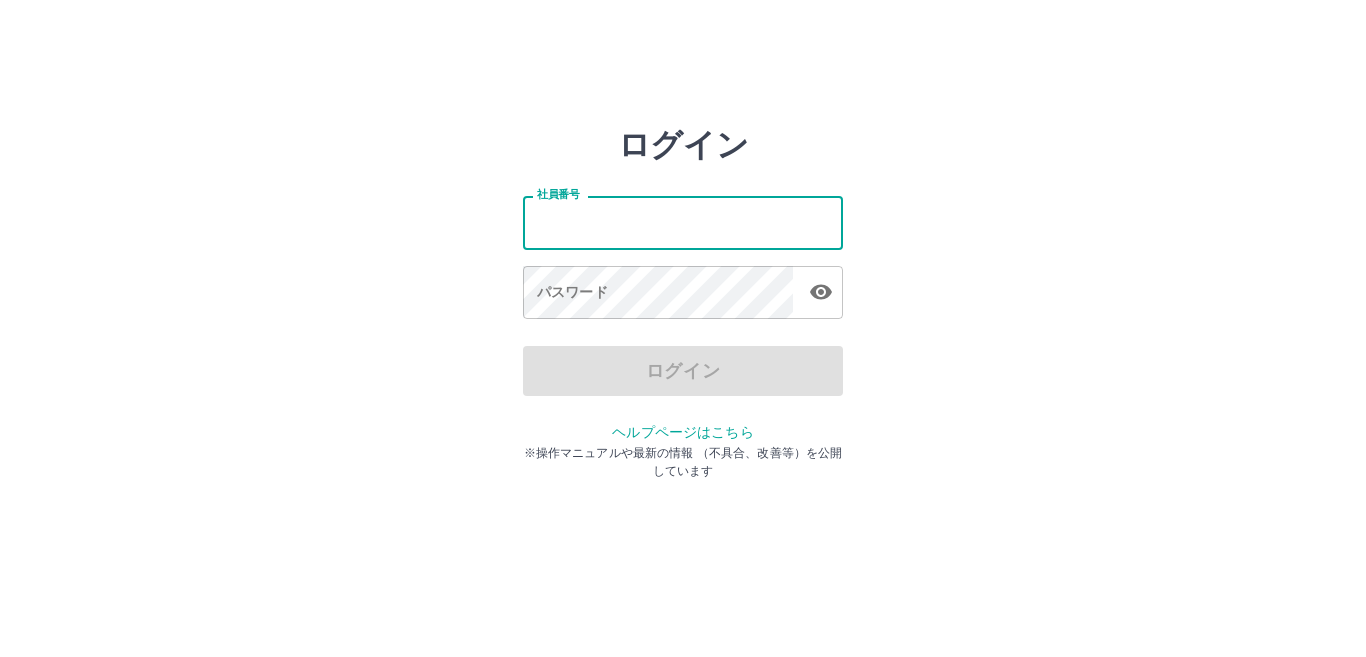type on "*******" 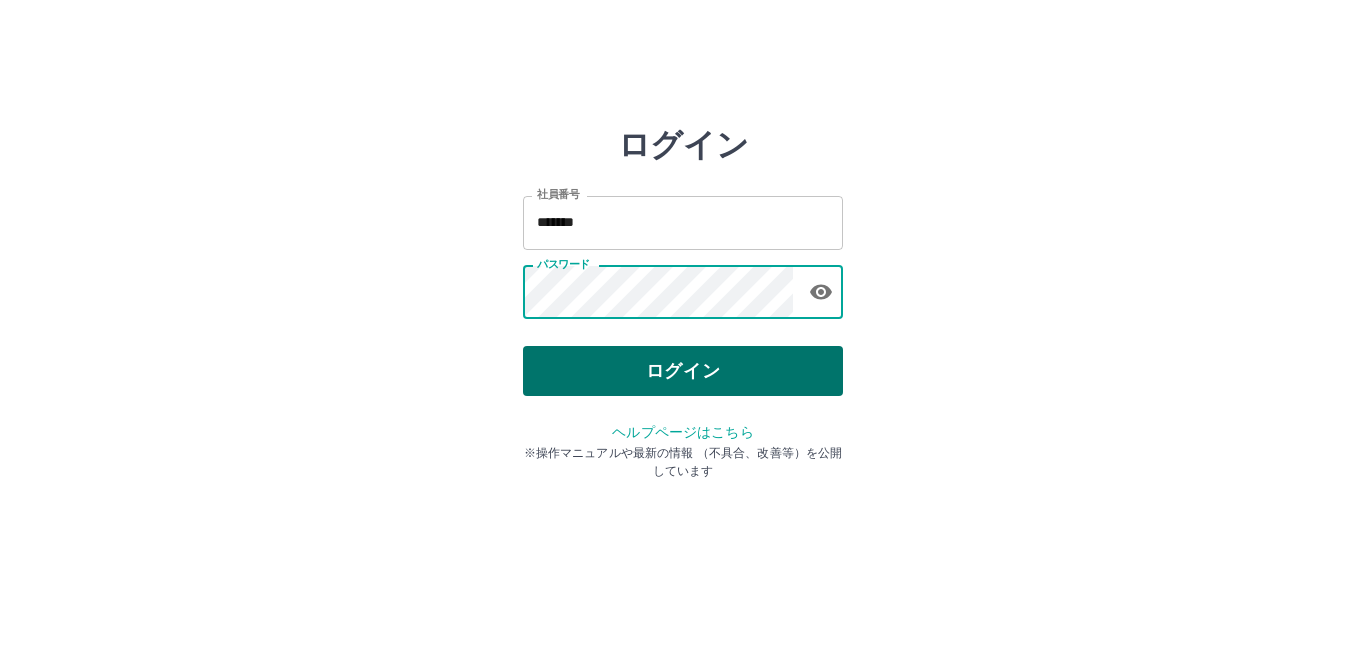 click on "ログイン" at bounding box center [683, 371] 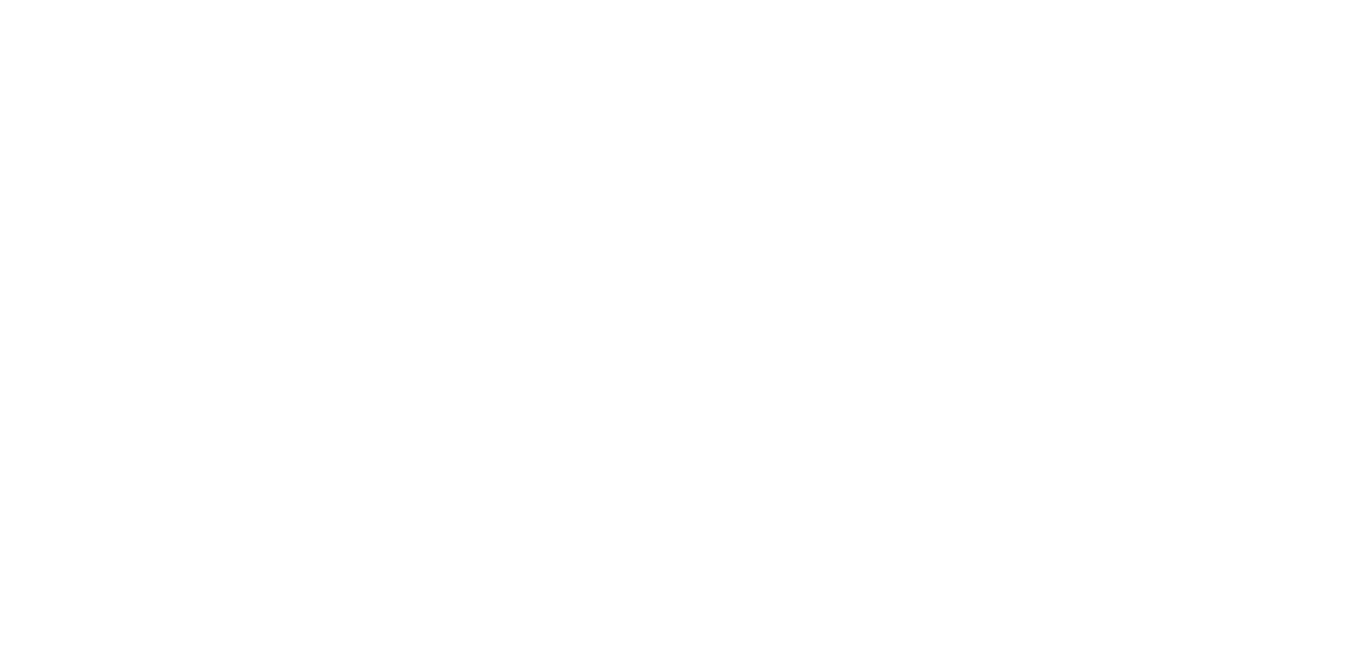 scroll, scrollTop: 0, scrollLeft: 0, axis: both 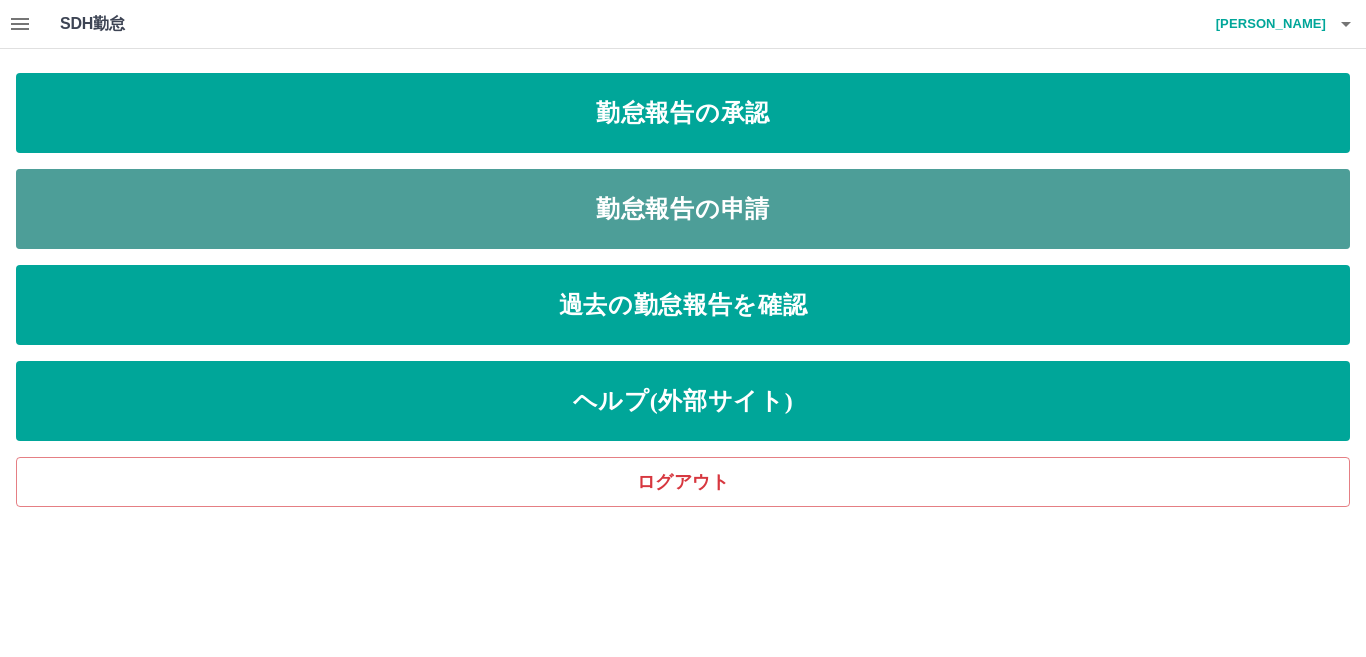 click on "勤怠報告の申請" at bounding box center [683, 209] 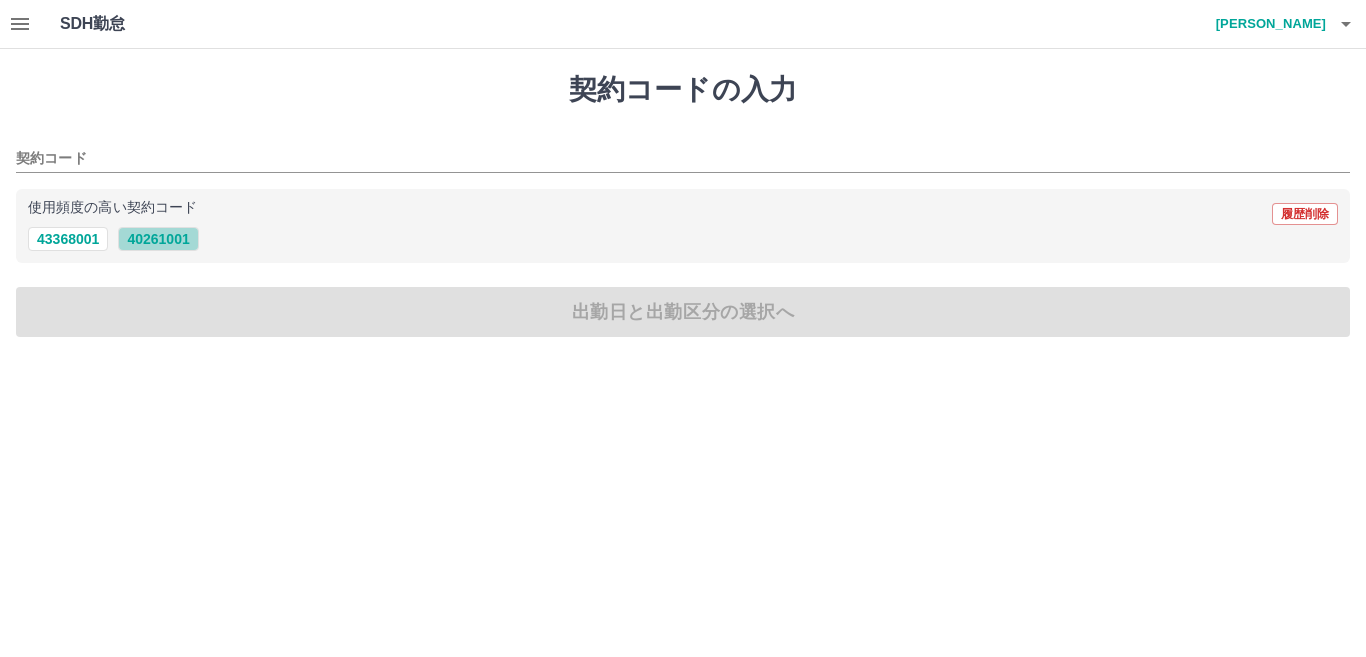 click on "40261001" at bounding box center [158, 239] 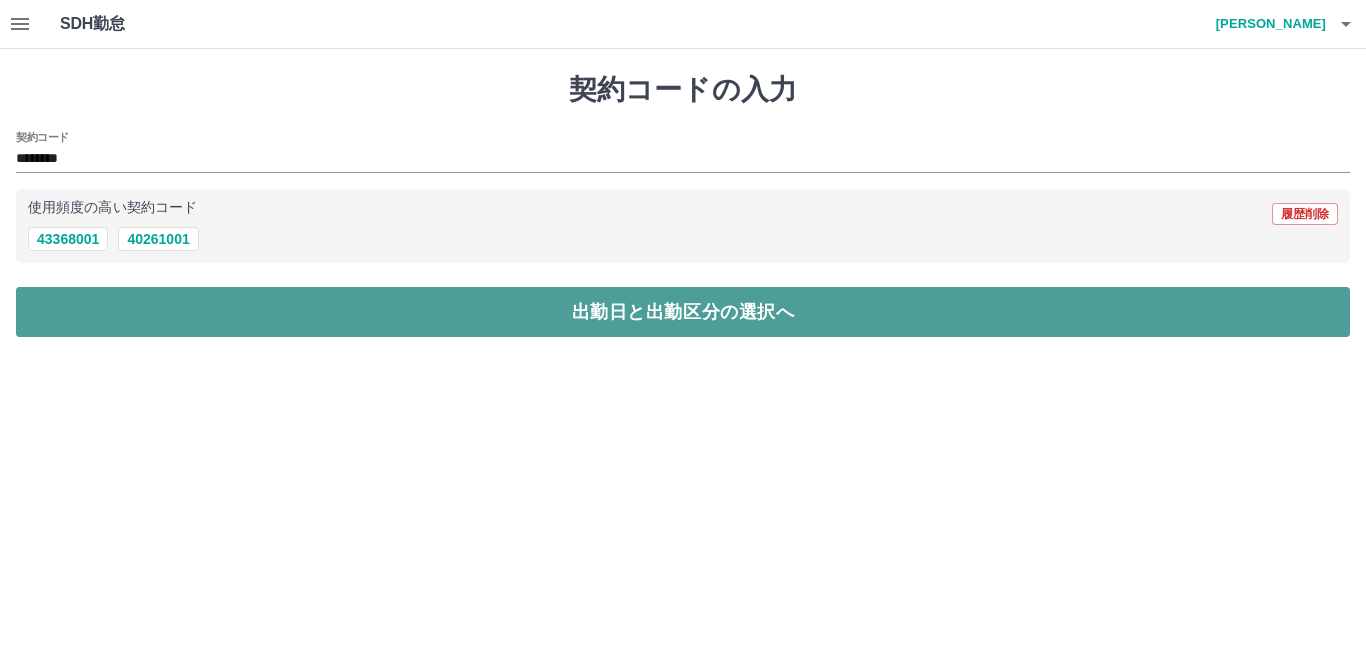click on "出勤日と出勤区分の選択へ" at bounding box center [683, 312] 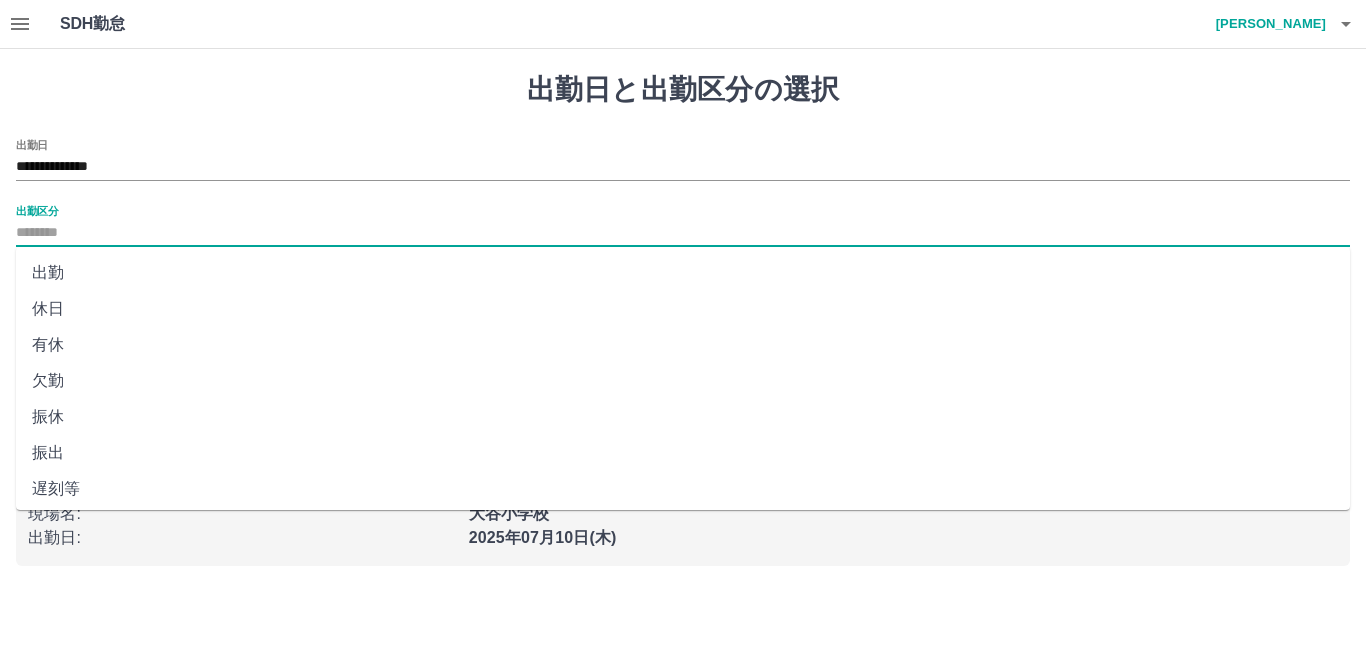 click on "出勤区分" at bounding box center [683, 233] 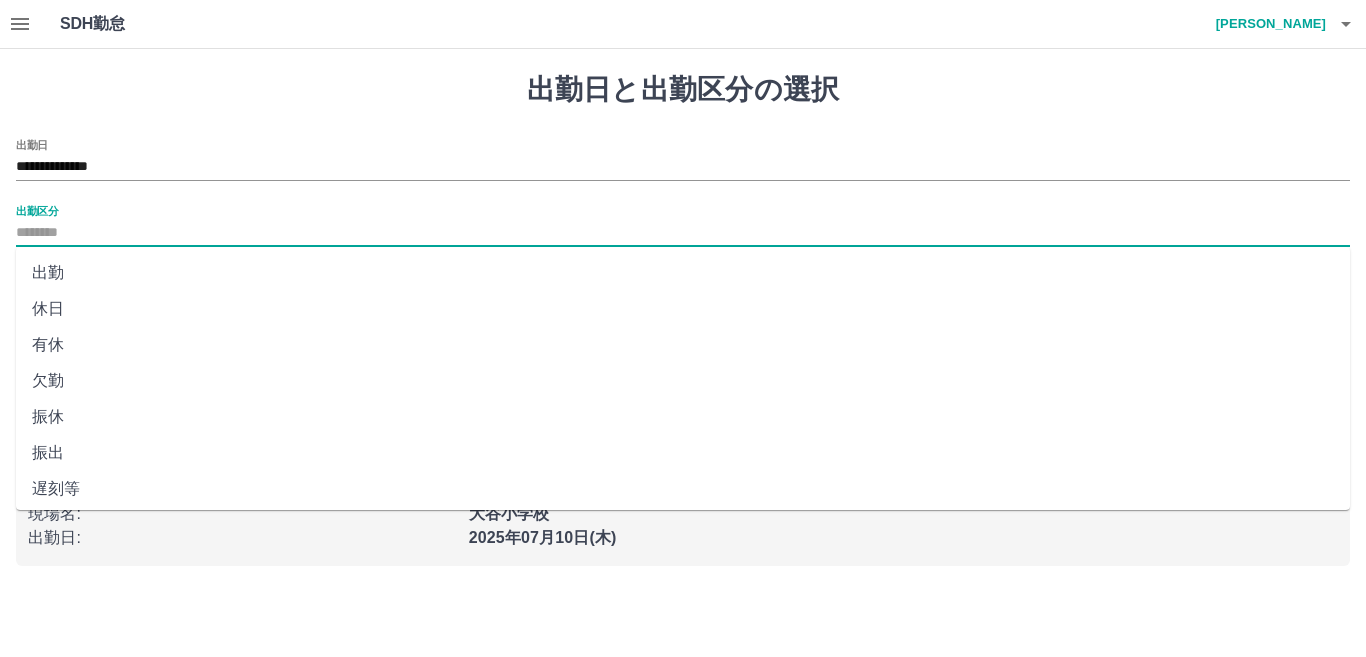 click on "出勤" at bounding box center (683, 273) 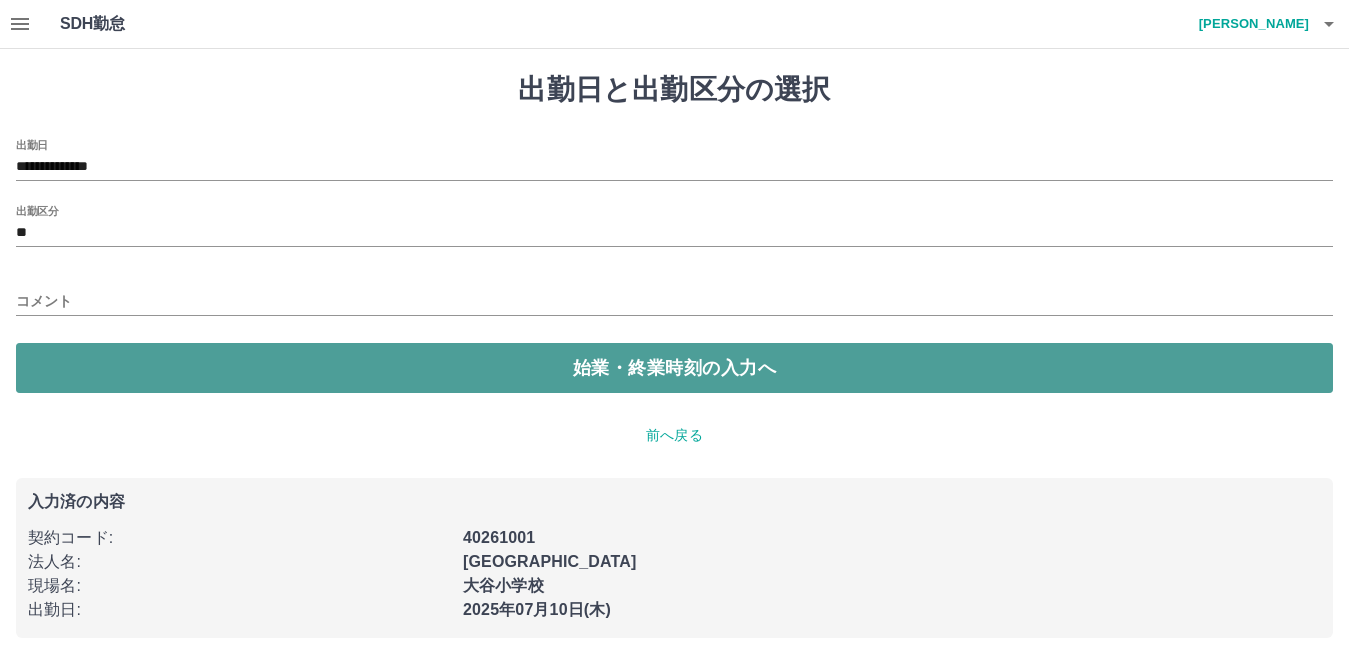 click on "始業・終業時刻の入力へ" at bounding box center (674, 368) 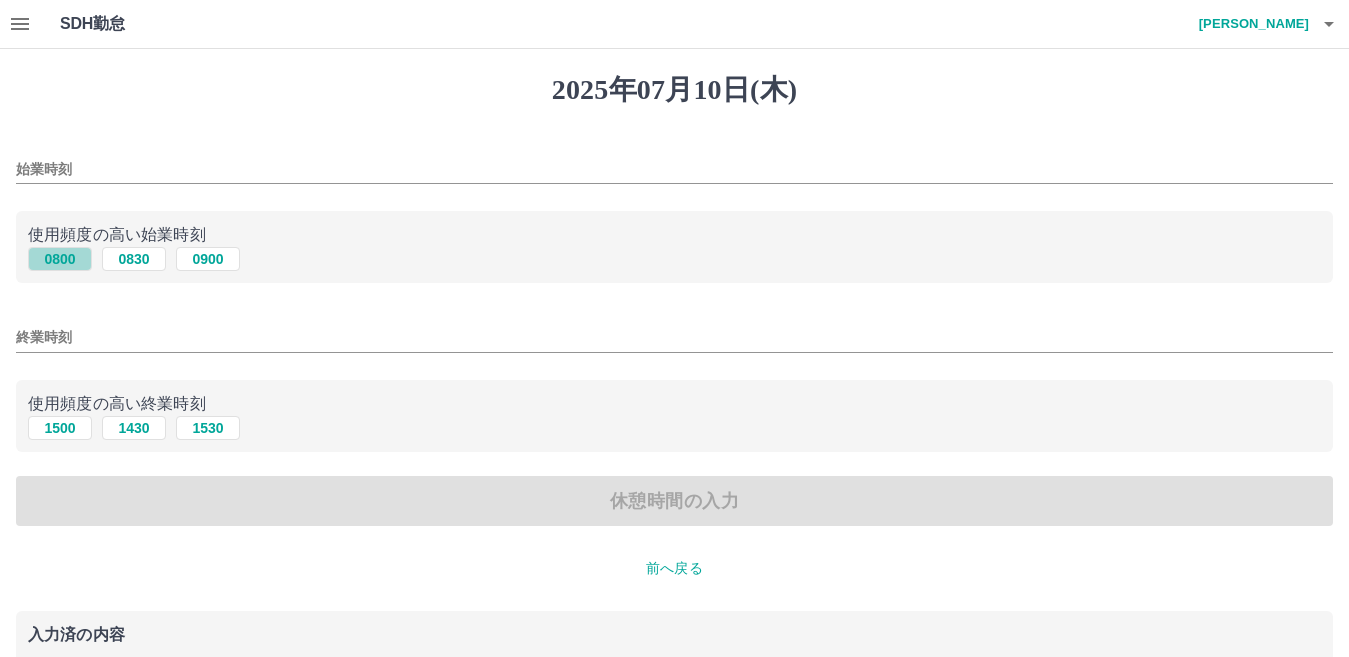 click on "0800" at bounding box center (60, 259) 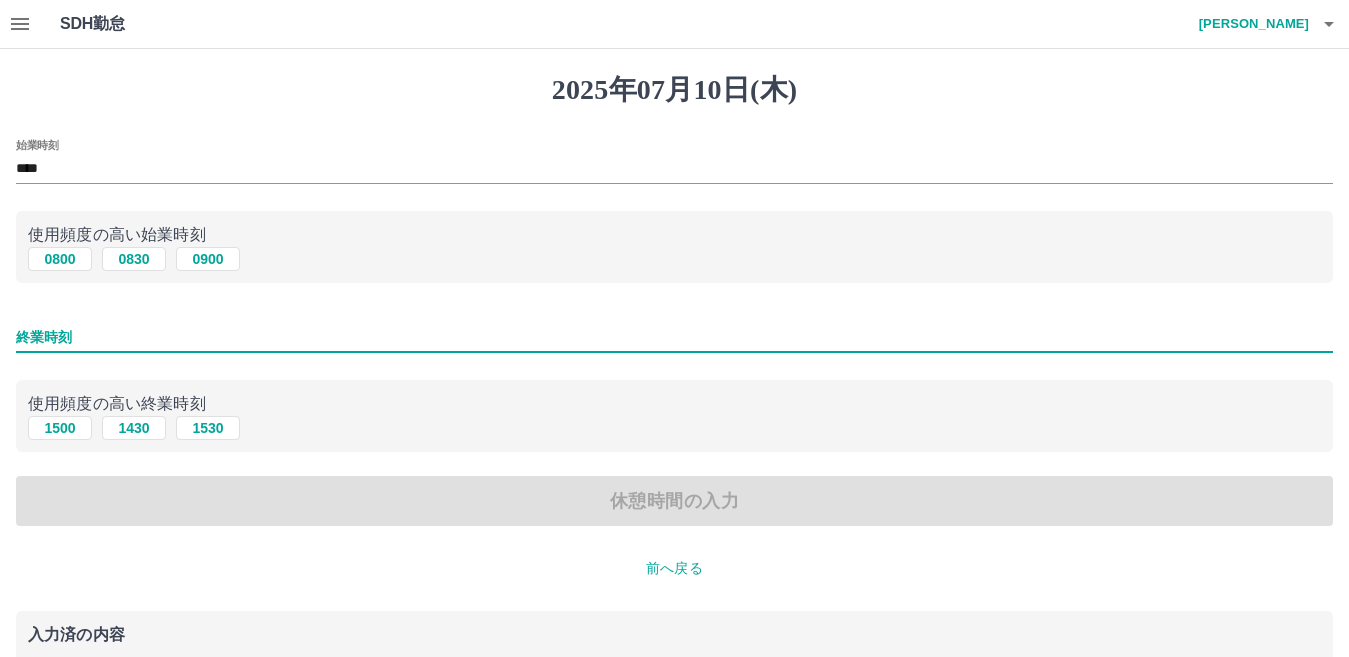 click on "終業時刻" at bounding box center [674, 337] 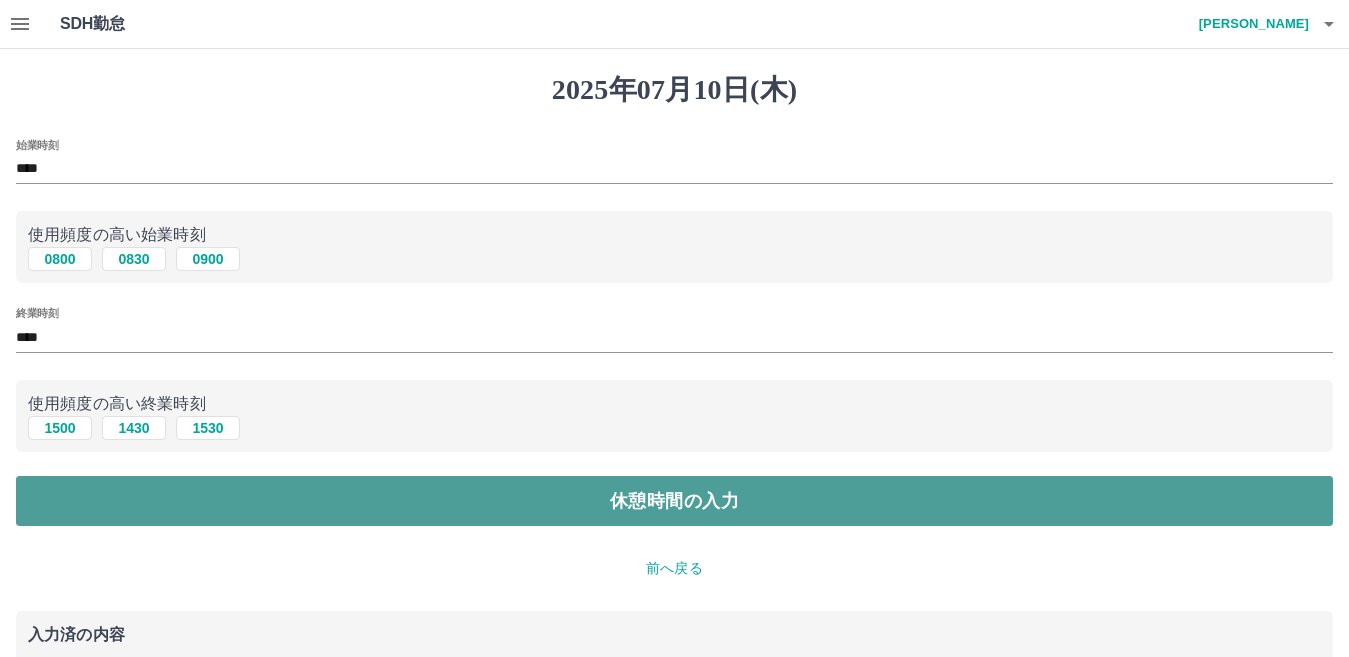 click on "休憩時間の入力" at bounding box center (674, 501) 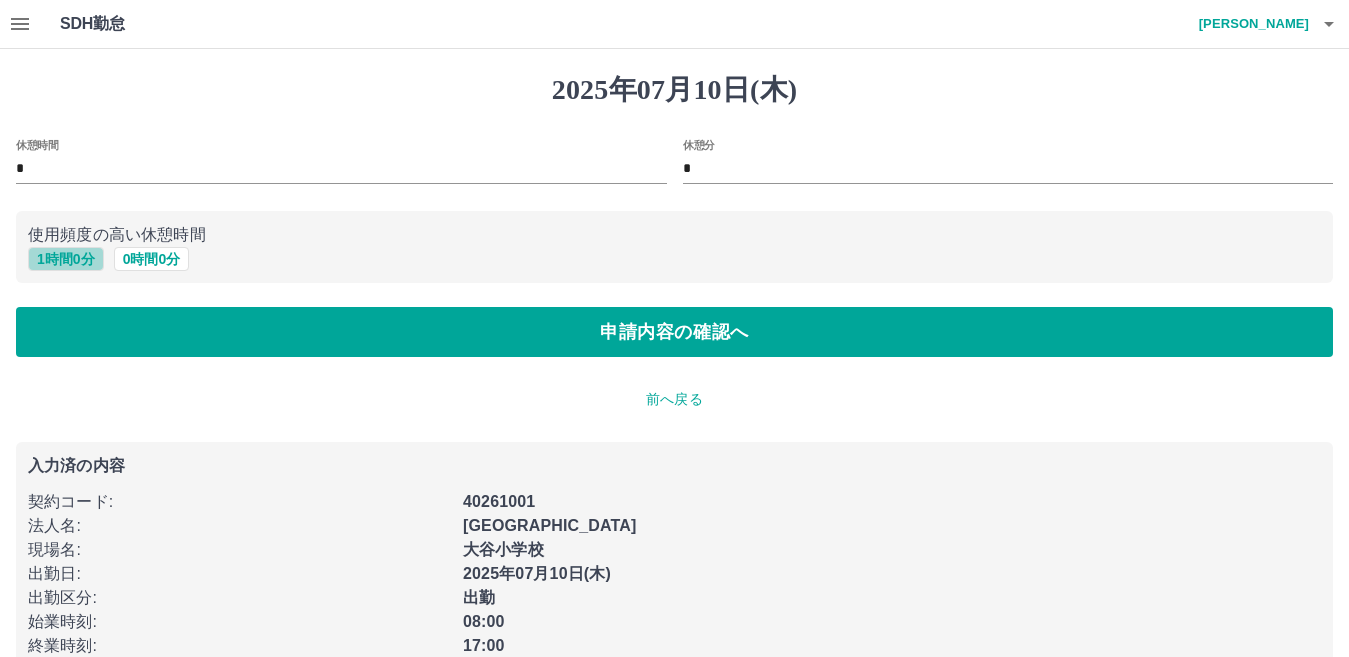 click on "1 時間 0 分" at bounding box center [66, 259] 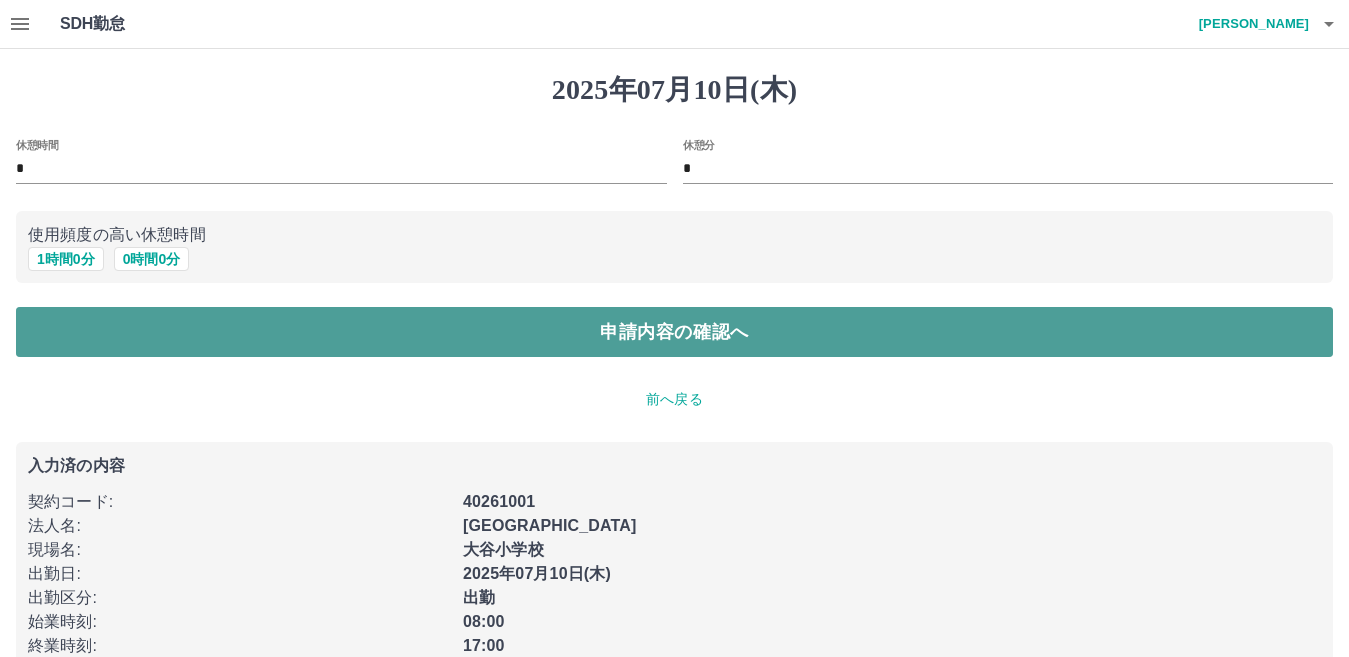 click on "申請内容の確認へ" at bounding box center [674, 332] 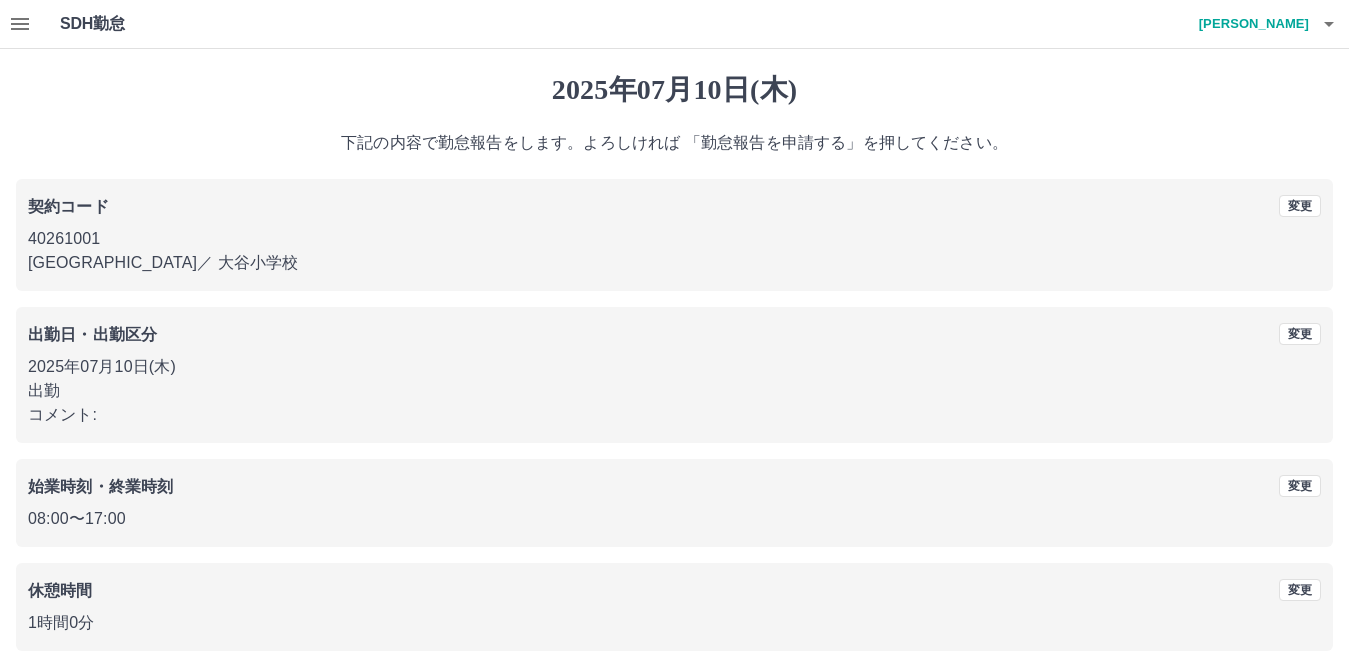 scroll, scrollTop: 92, scrollLeft: 0, axis: vertical 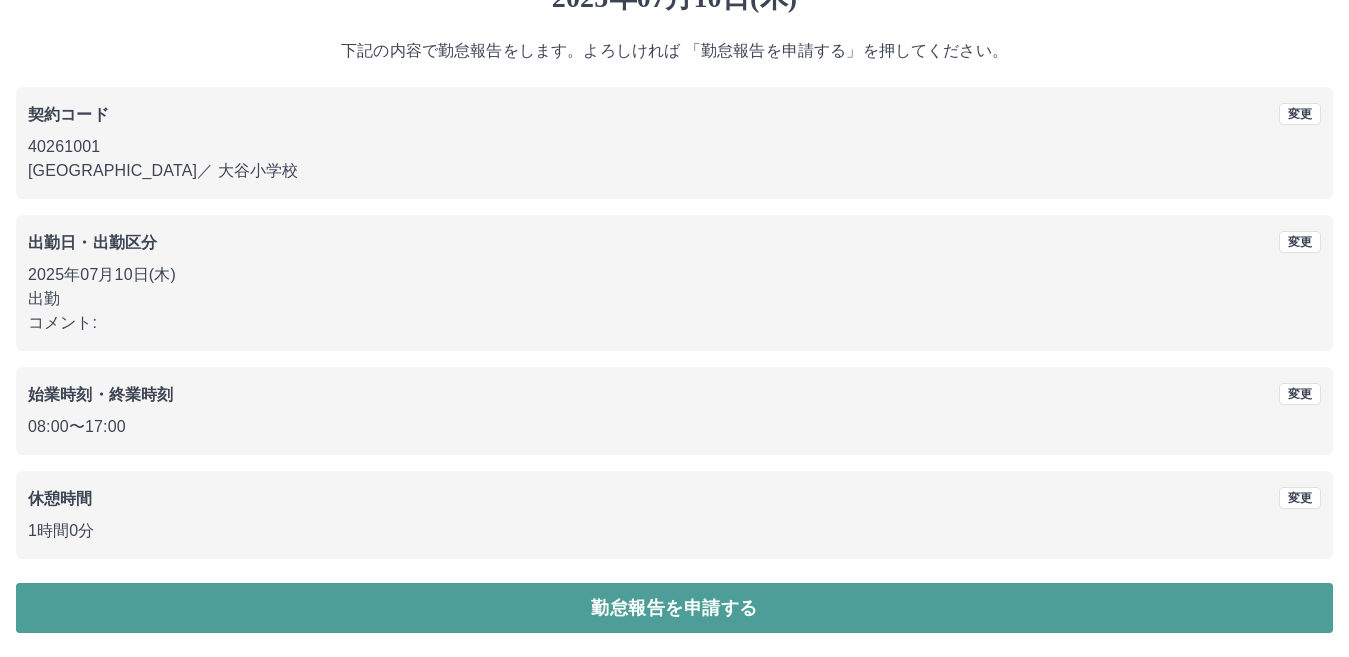 click on "勤怠報告を申請する" at bounding box center [674, 608] 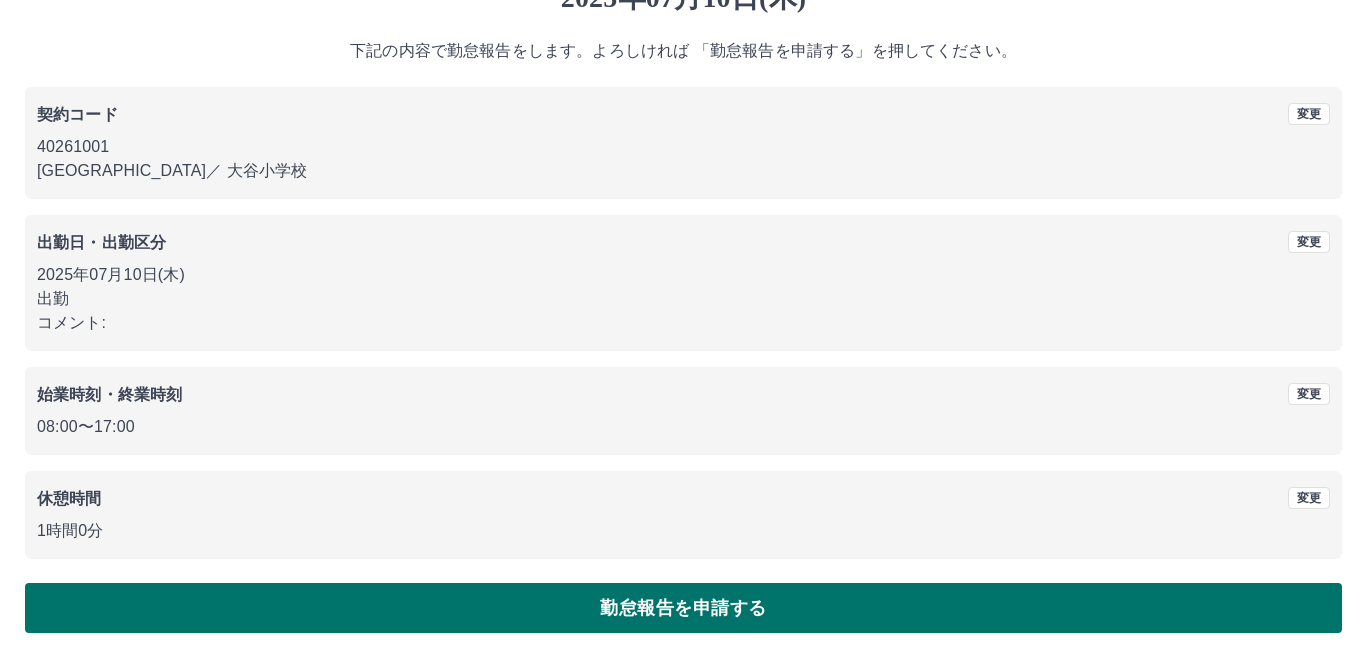 scroll, scrollTop: 0, scrollLeft: 0, axis: both 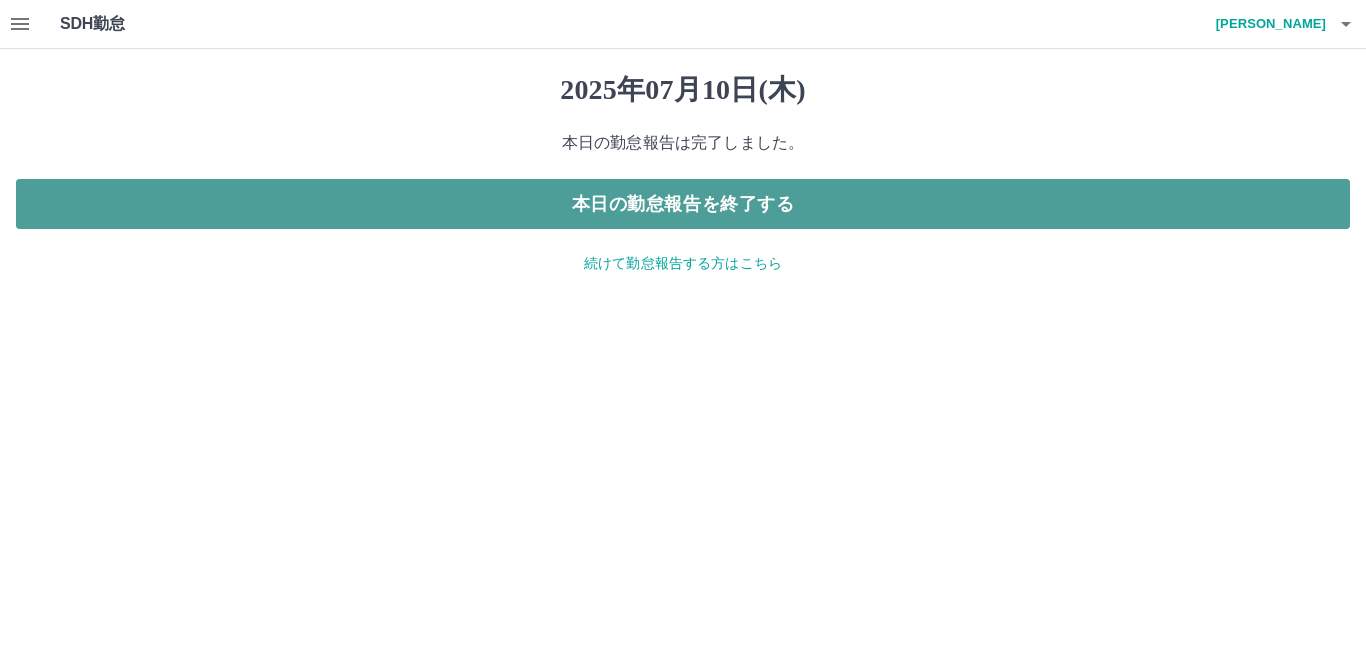 click on "本日の勤怠報告を終了する" at bounding box center [683, 204] 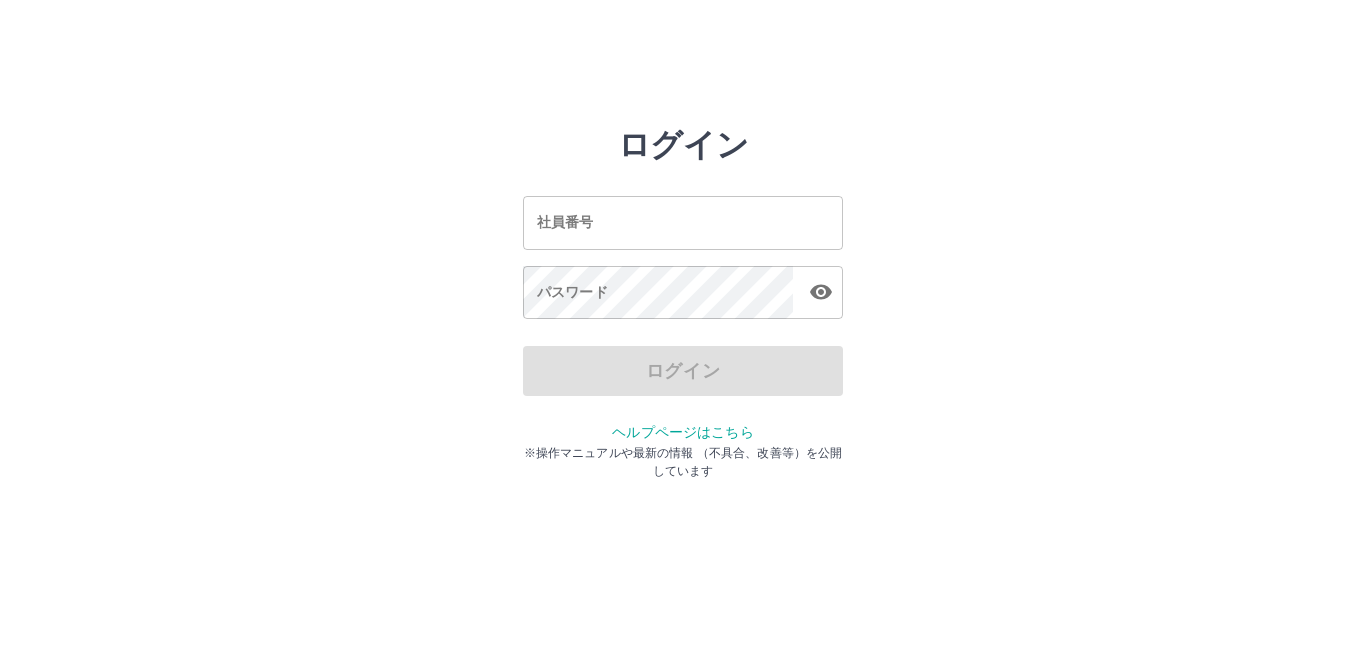 scroll, scrollTop: 0, scrollLeft: 0, axis: both 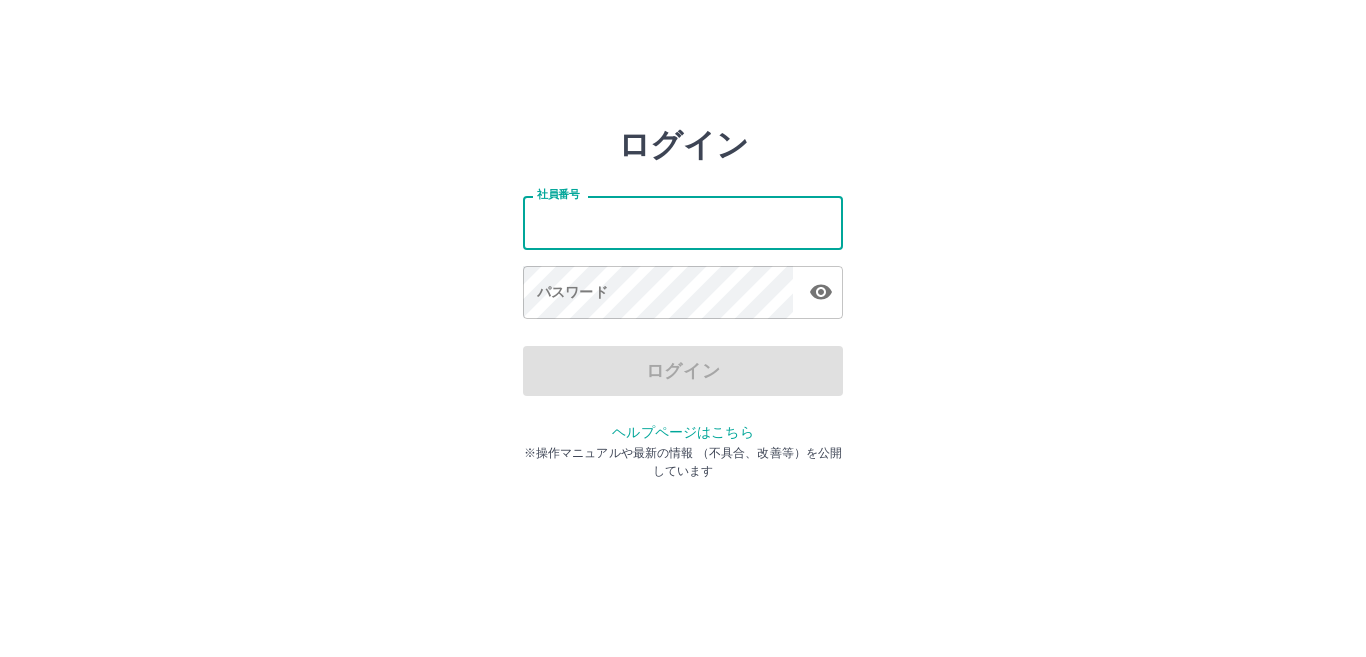 click on "社員番号" at bounding box center [683, 222] 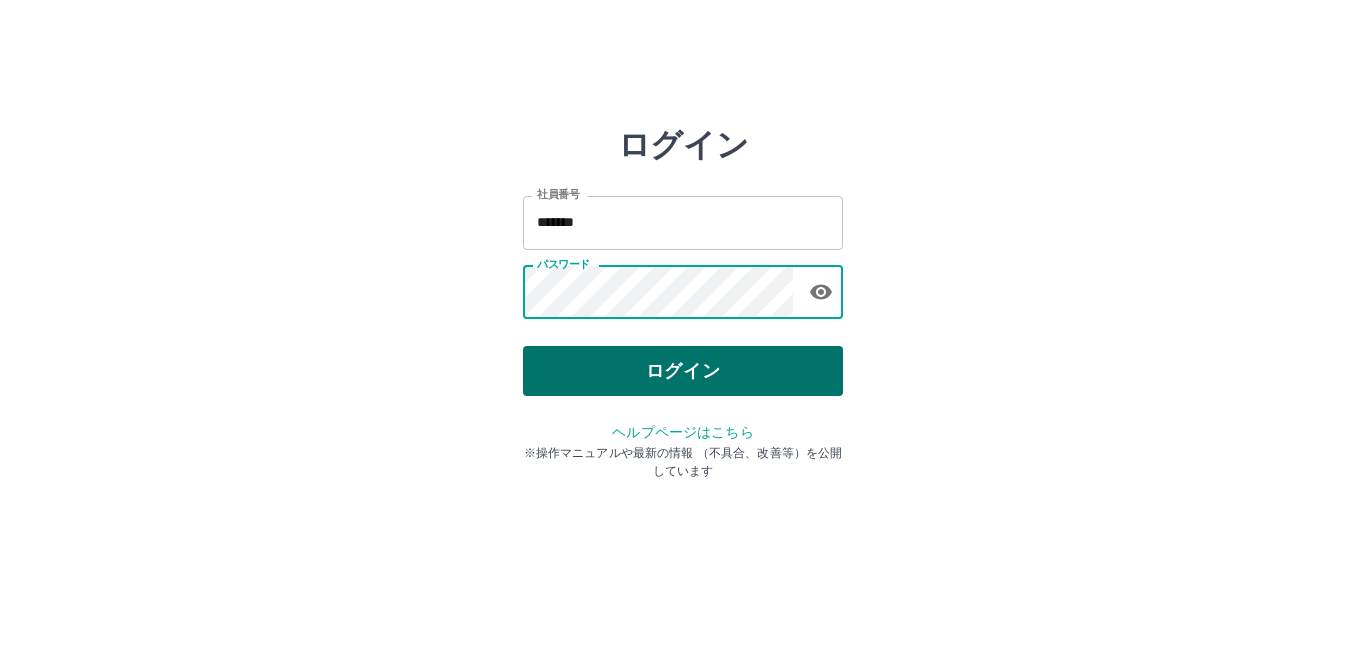 click on "ログイン" at bounding box center (683, 371) 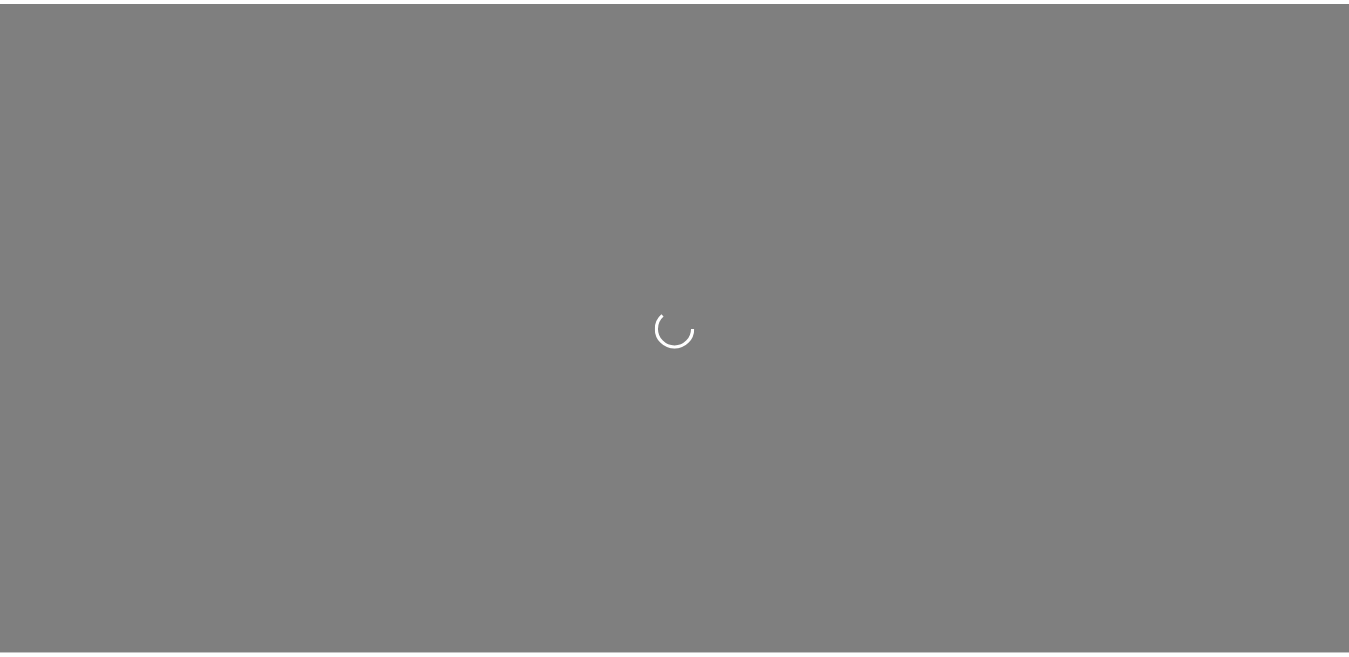 scroll, scrollTop: 0, scrollLeft: 0, axis: both 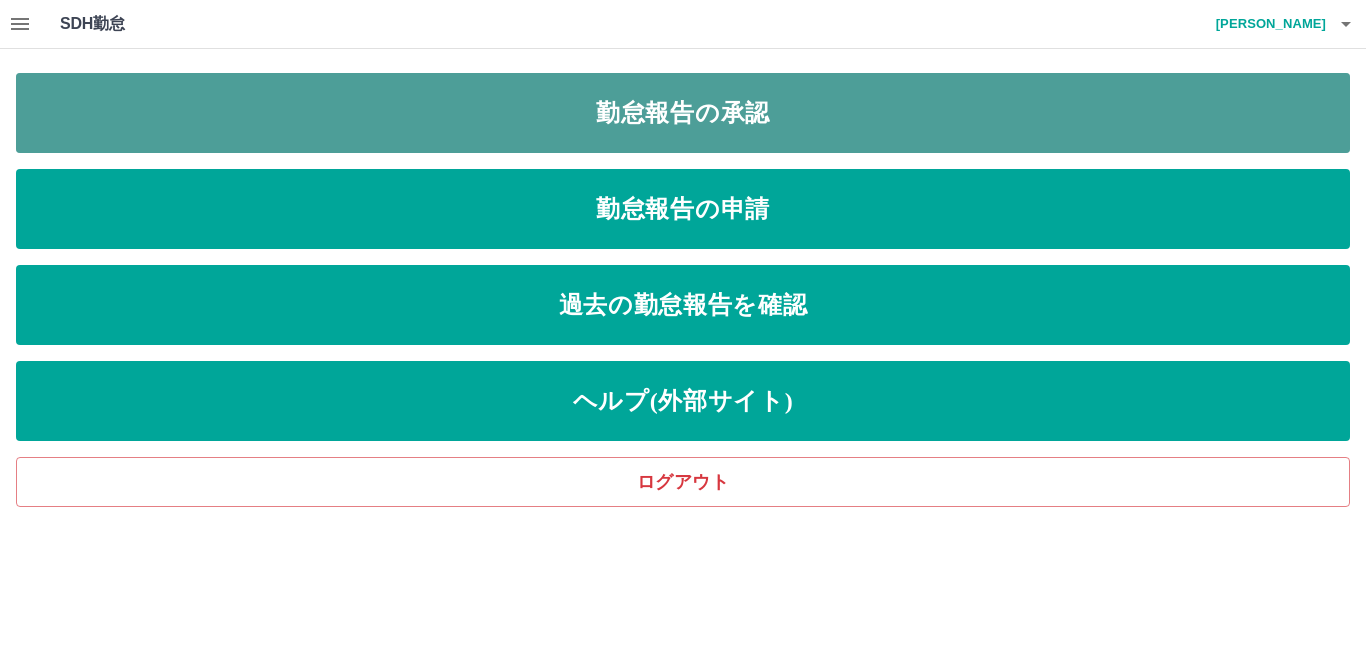 click on "勤怠報告の承認" at bounding box center [683, 113] 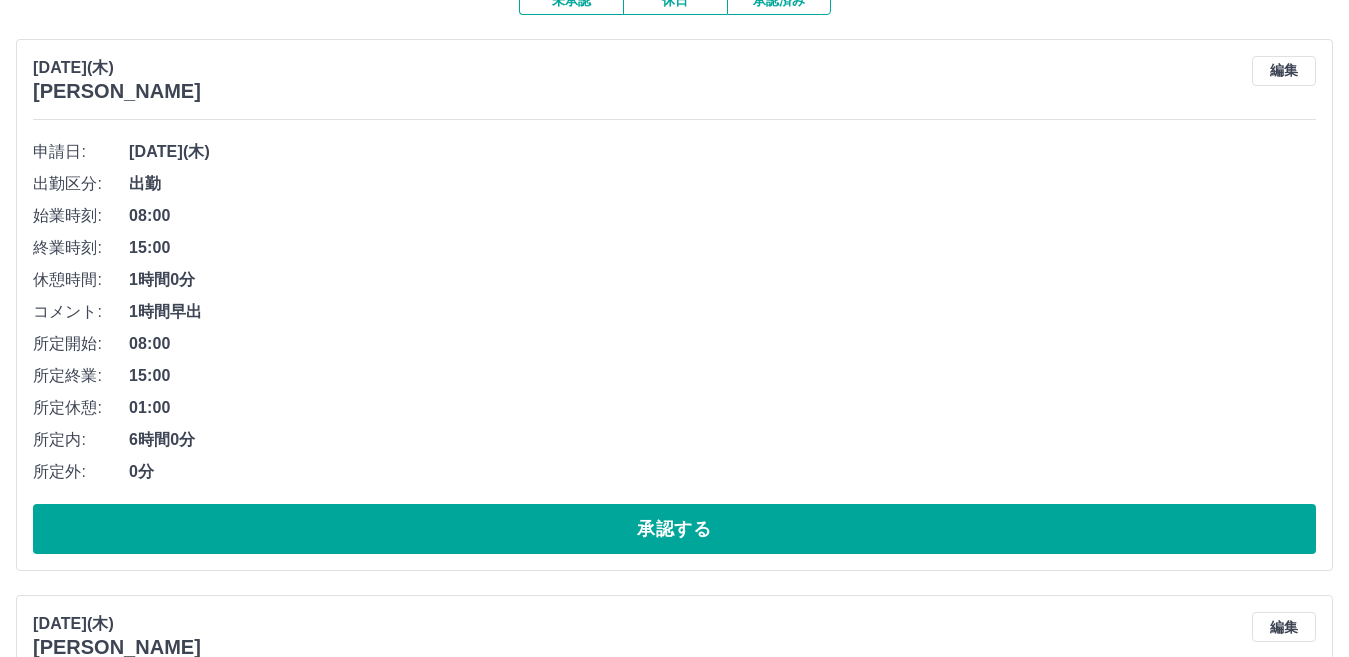 scroll, scrollTop: 200, scrollLeft: 0, axis: vertical 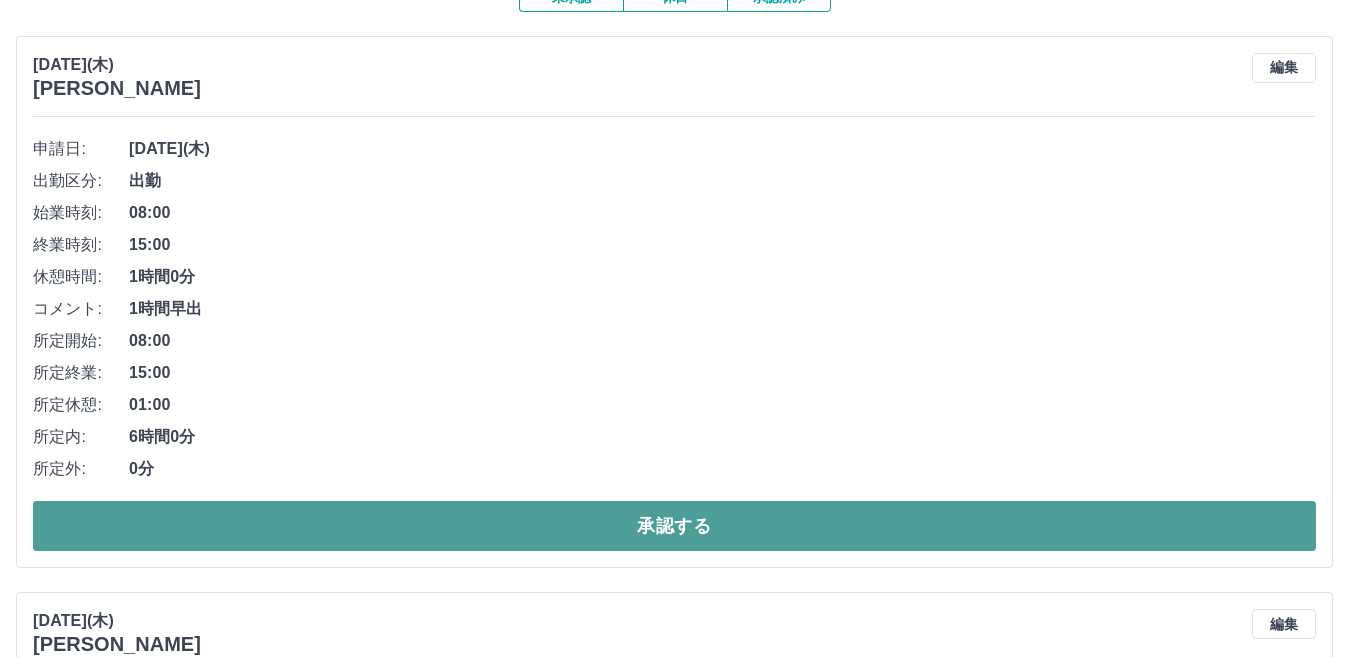 click on "承認する" at bounding box center (674, 526) 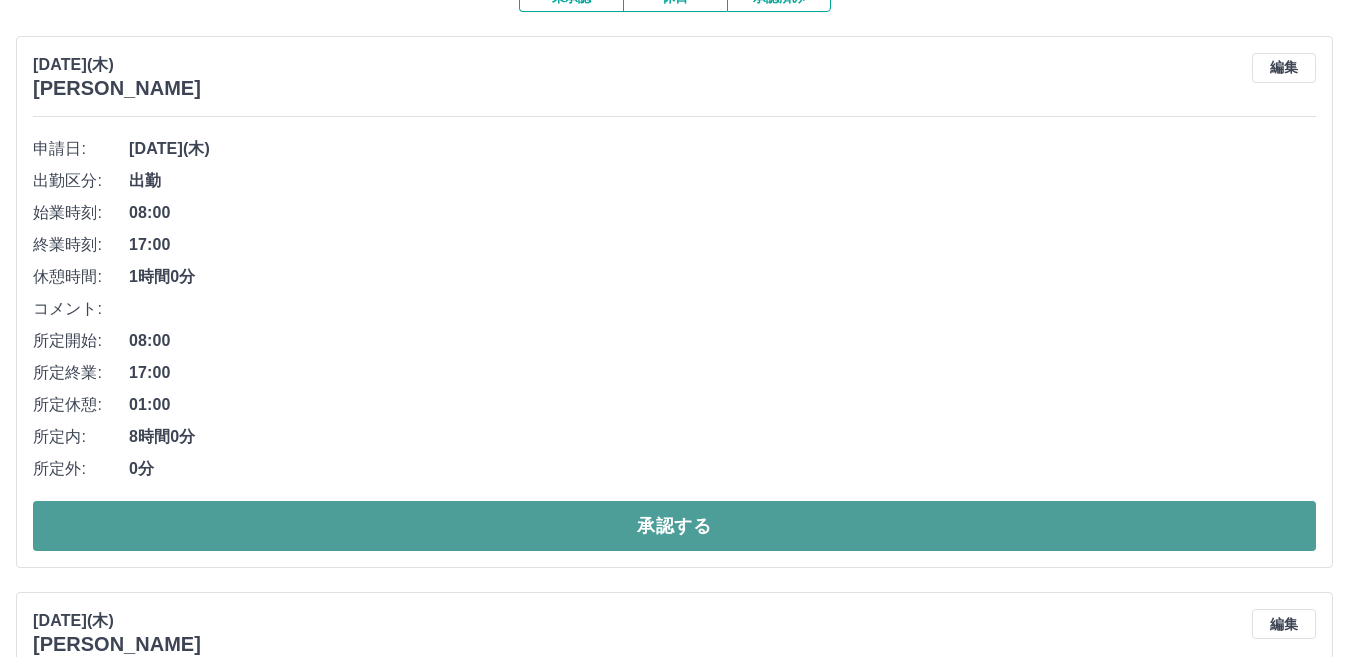 click on "承認する" at bounding box center [674, 526] 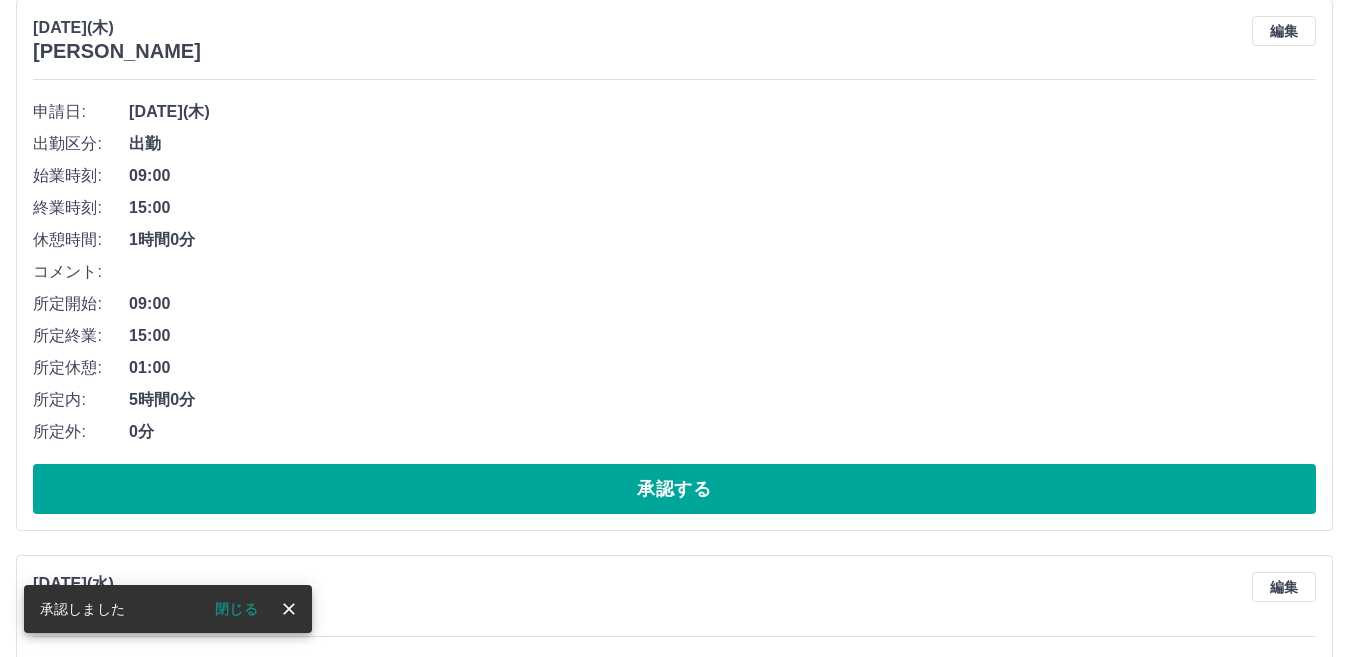 scroll, scrollTop: 800, scrollLeft: 0, axis: vertical 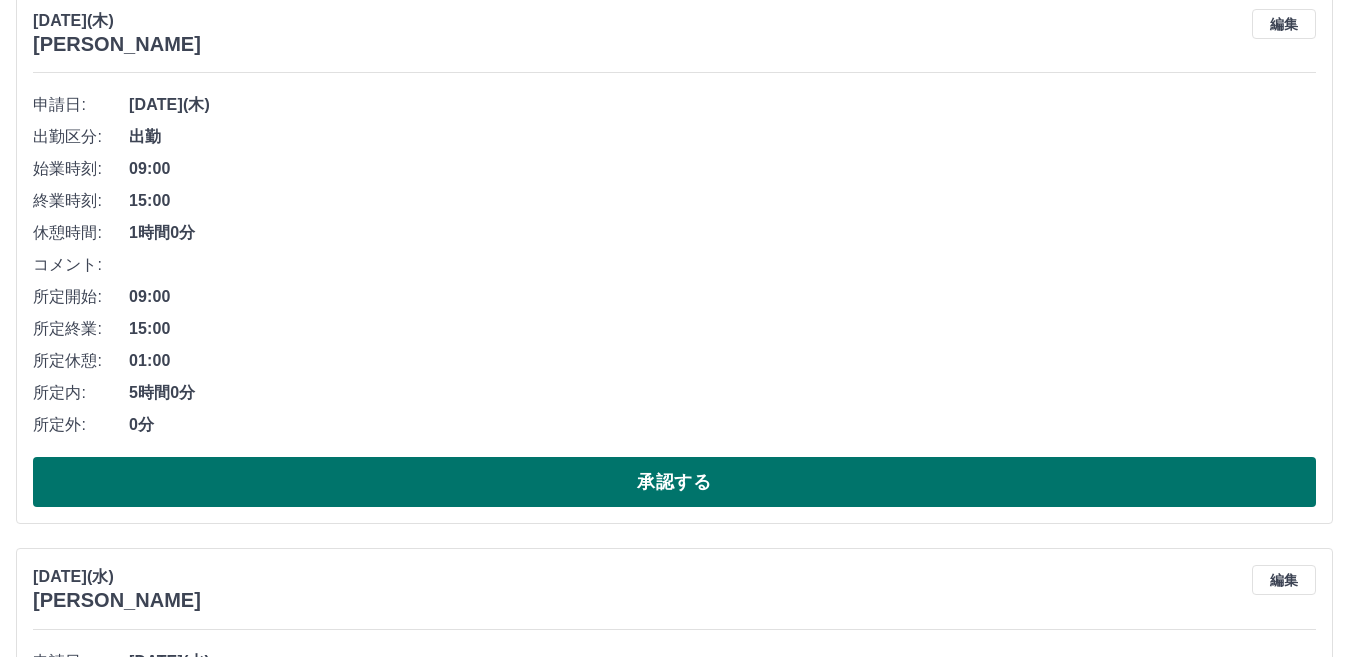 click on "承認する" at bounding box center (674, 482) 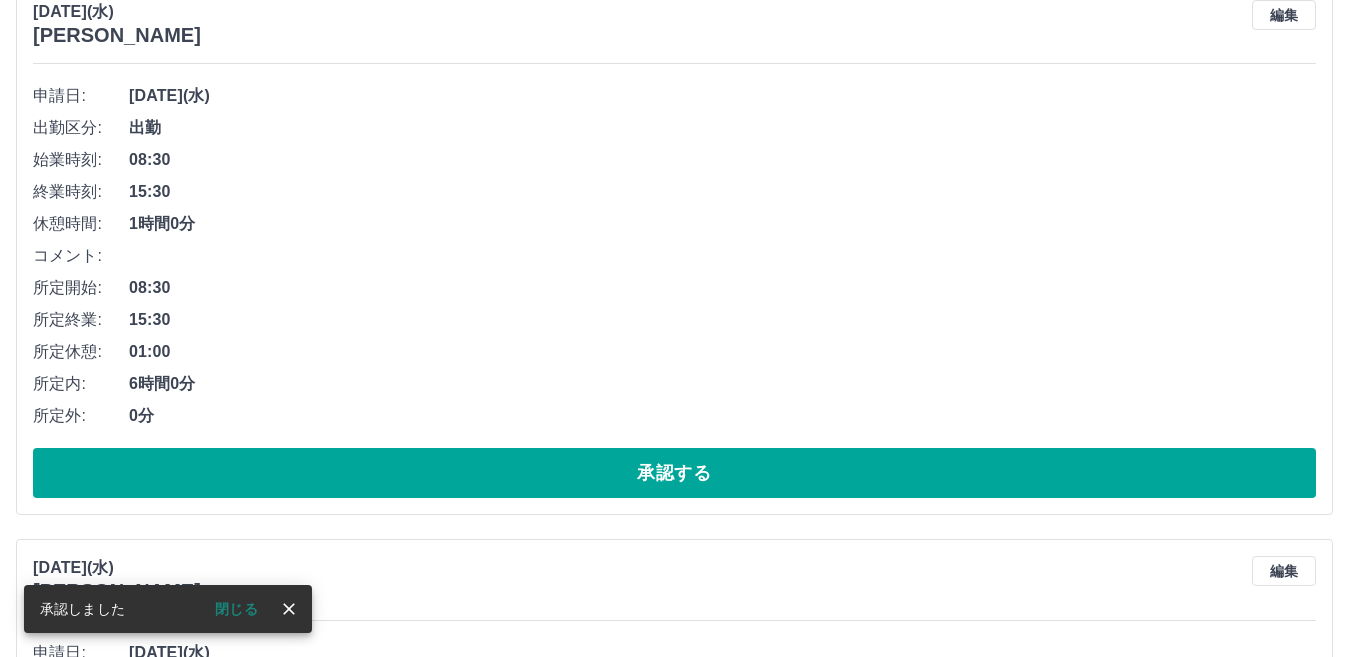 scroll, scrollTop: 844, scrollLeft: 0, axis: vertical 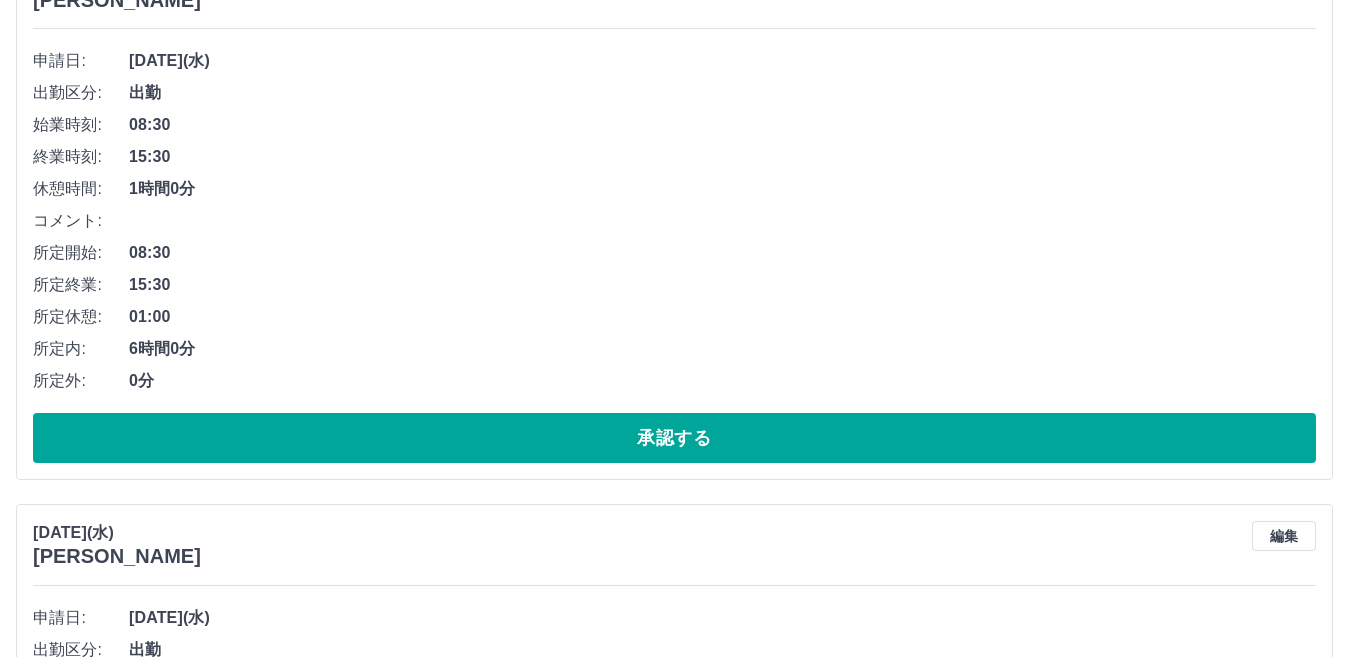 click on "コメント:" at bounding box center (674, 221) 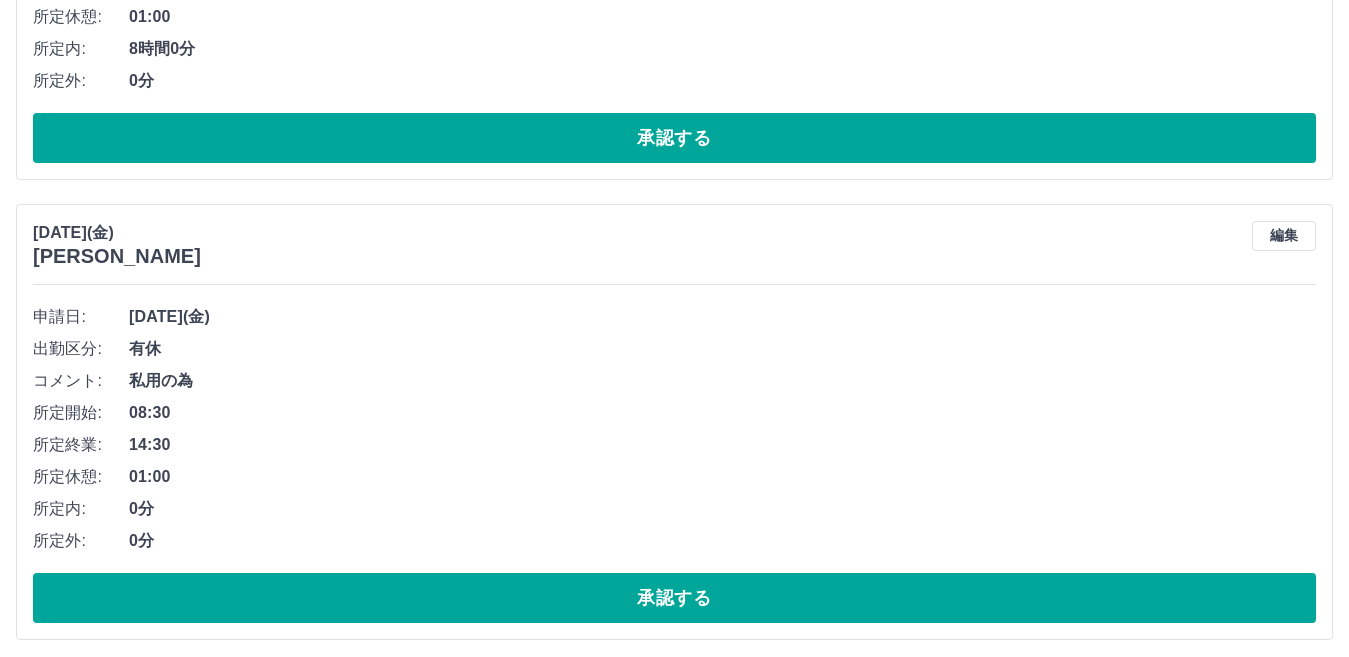 scroll, scrollTop: 1710, scrollLeft: 0, axis: vertical 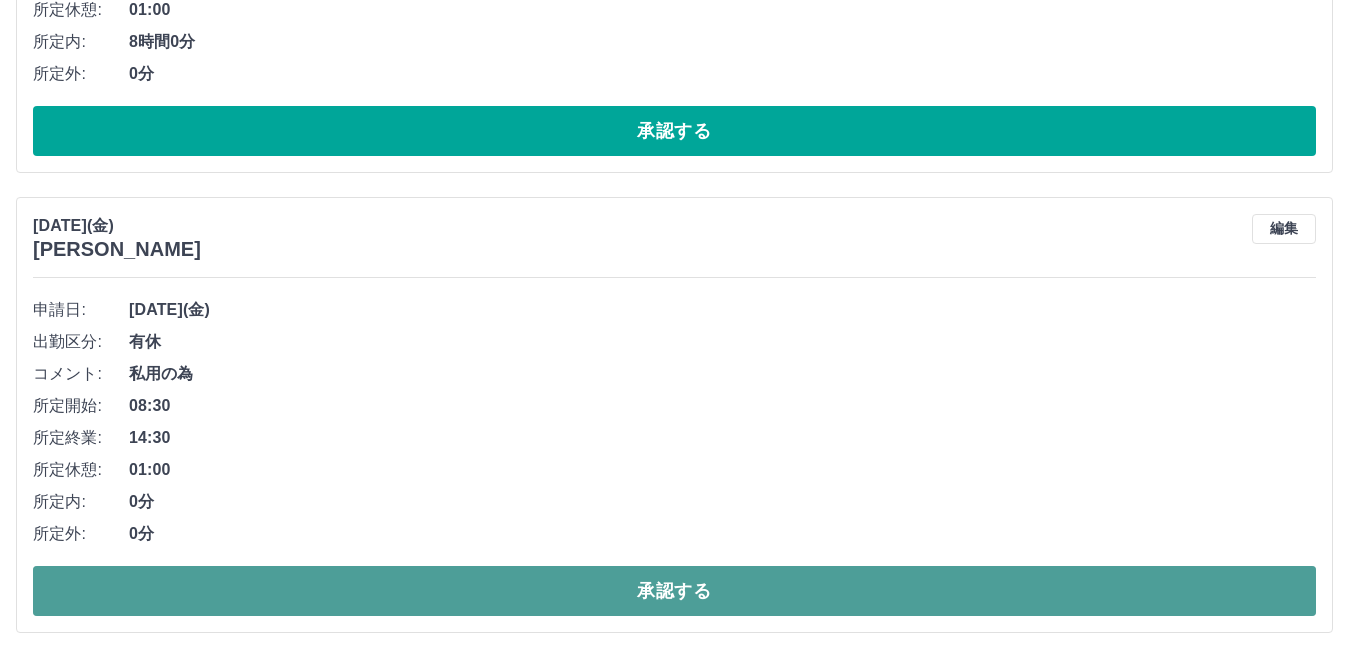 click on "承認する" at bounding box center (674, 591) 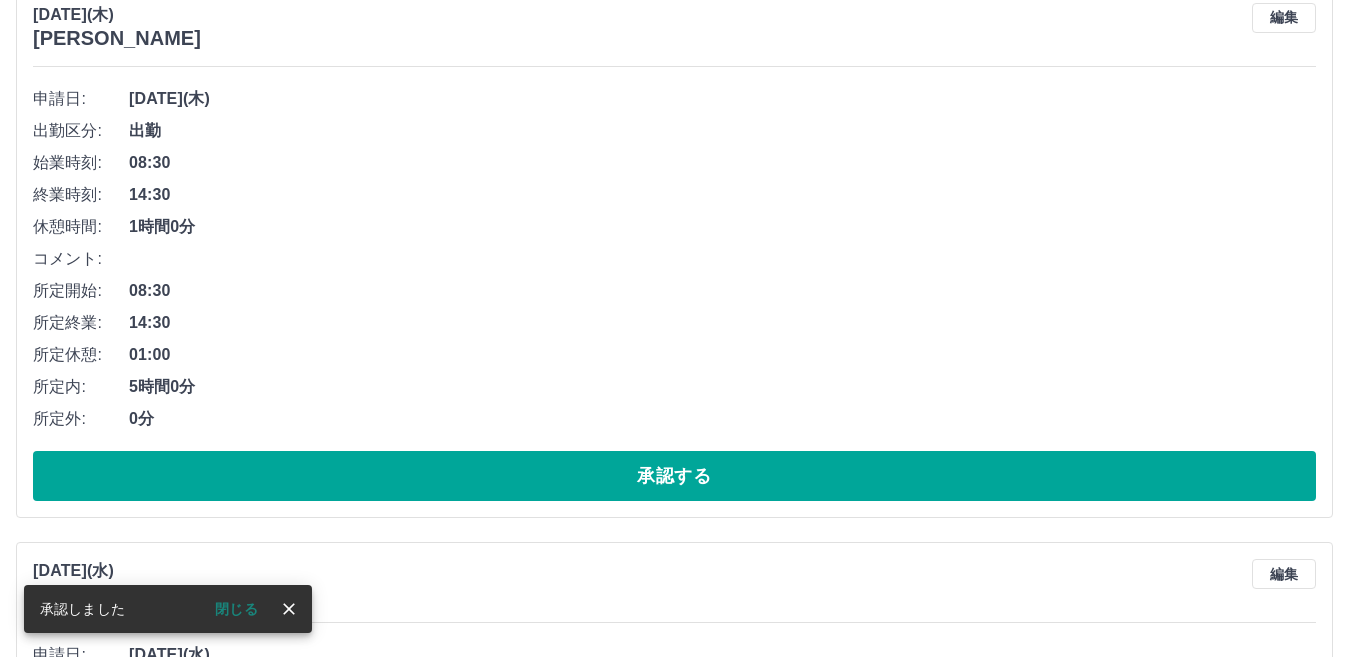 scroll, scrollTop: 0, scrollLeft: 0, axis: both 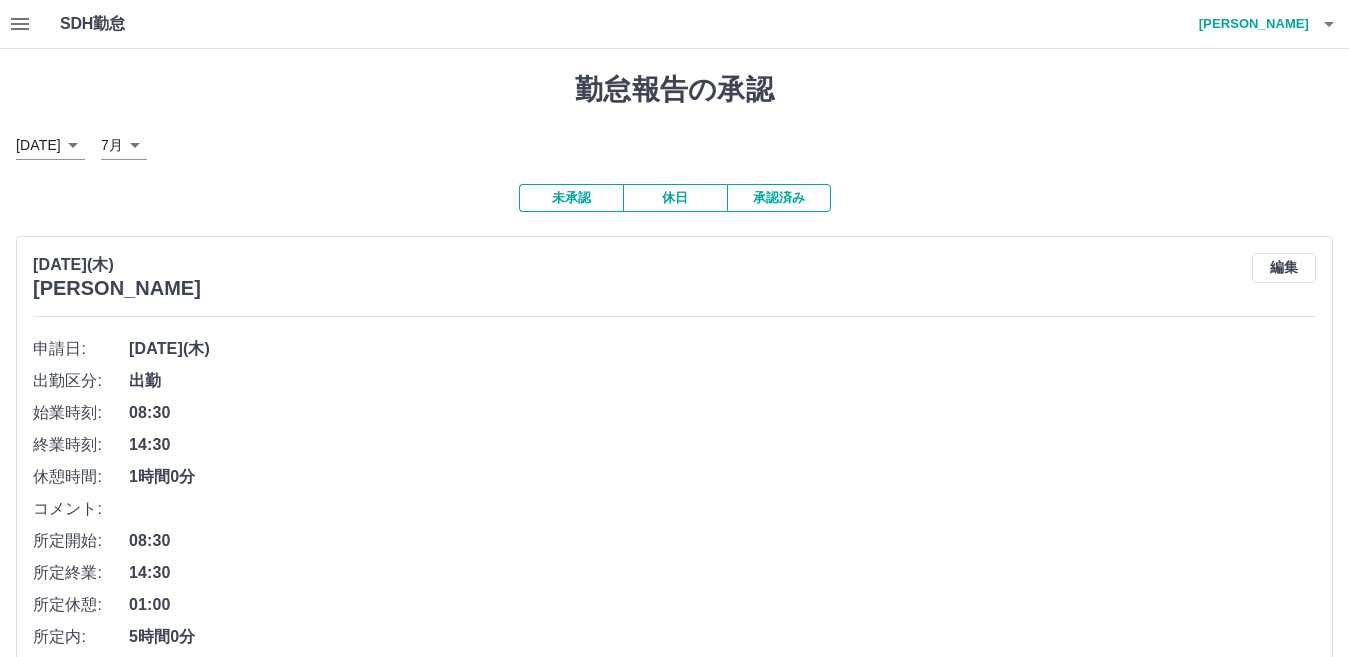 click on "承認済み" at bounding box center [779, 198] 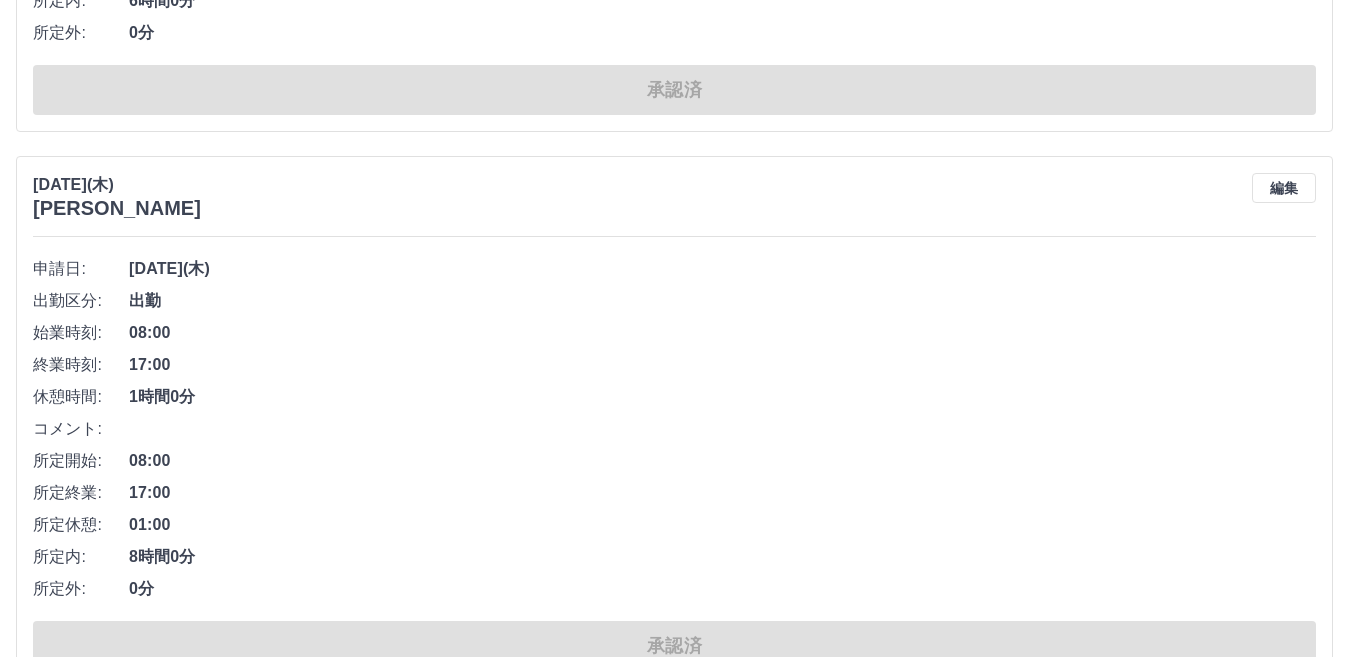 scroll, scrollTop: 300, scrollLeft: 0, axis: vertical 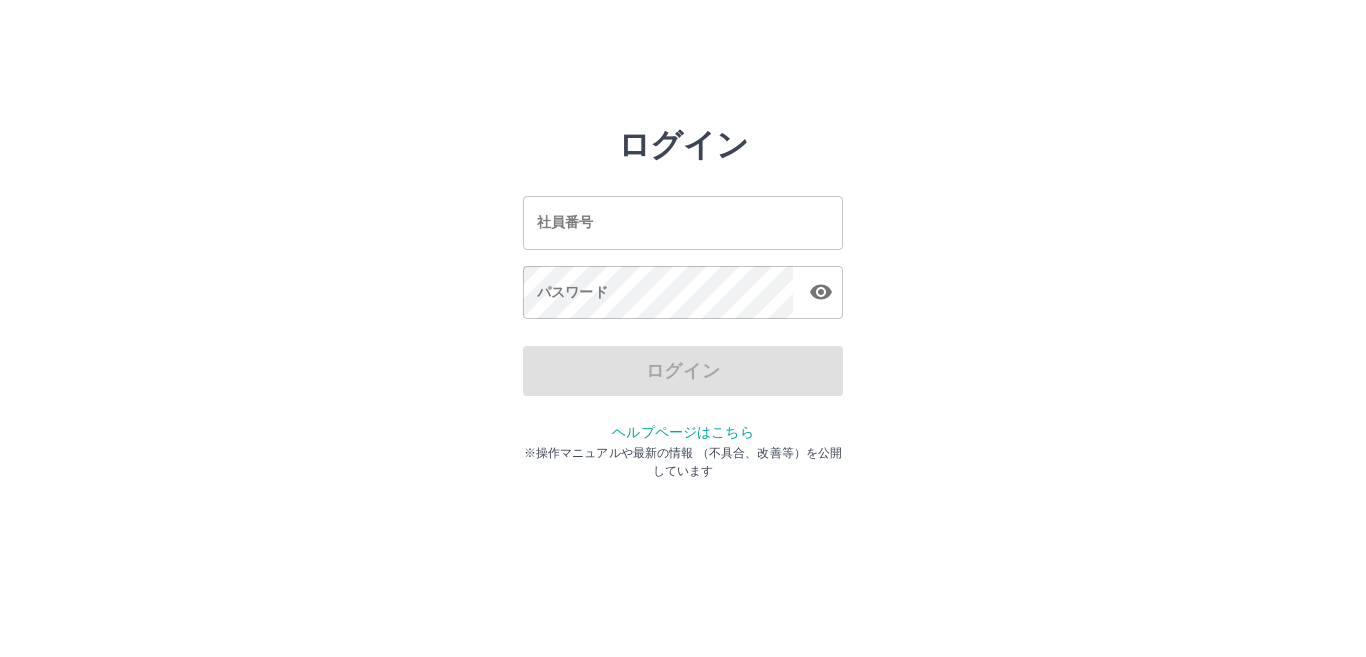 click on "社員番号" at bounding box center [683, 222] 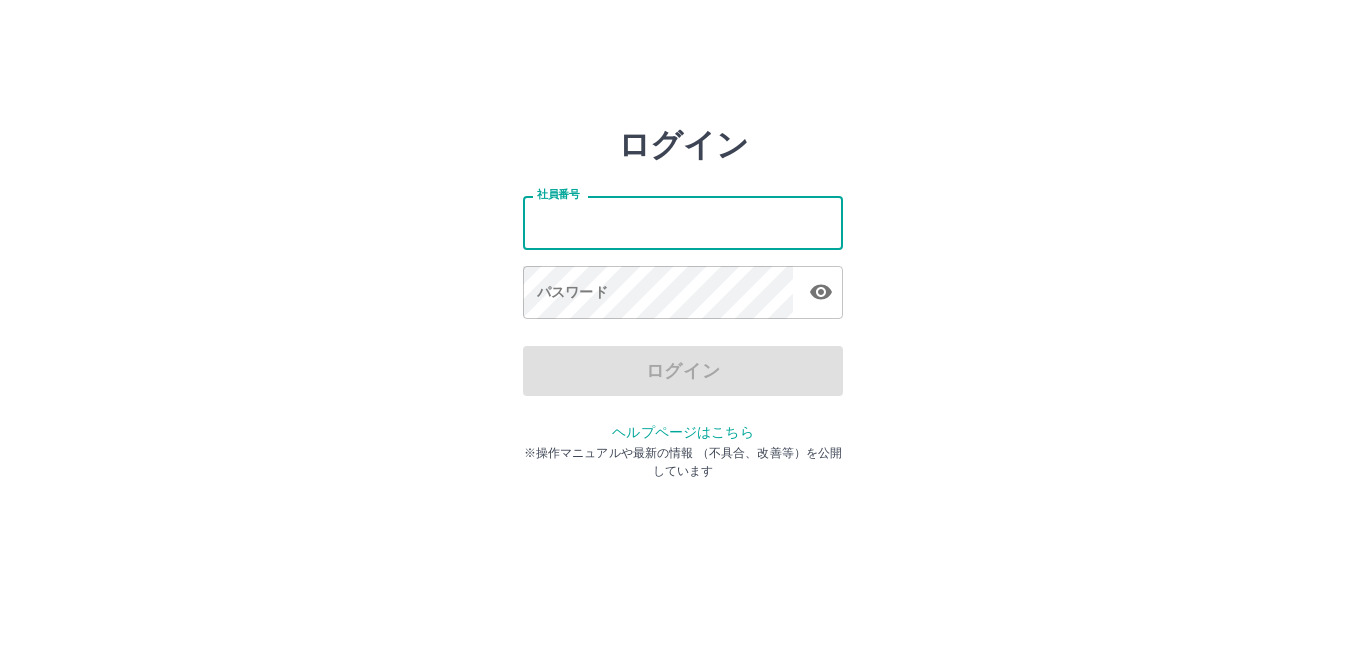 type on "*******" 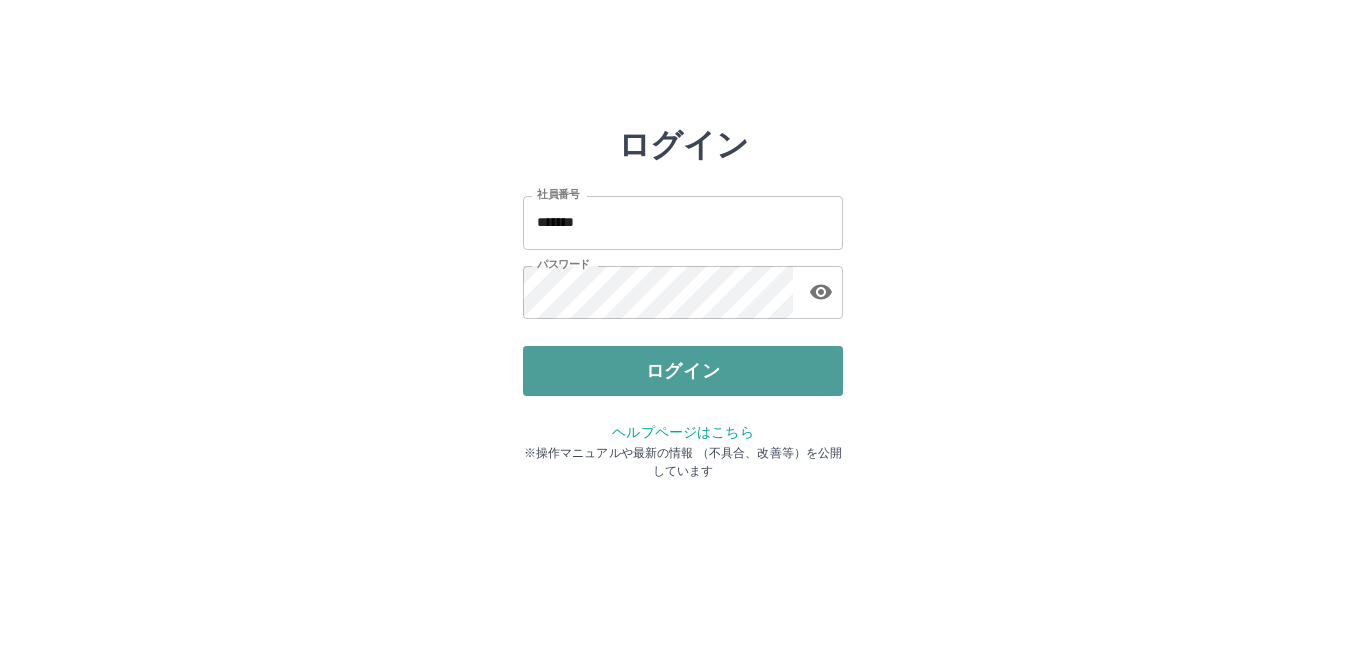 click on "ログイン" at bounding box center (683, 371) 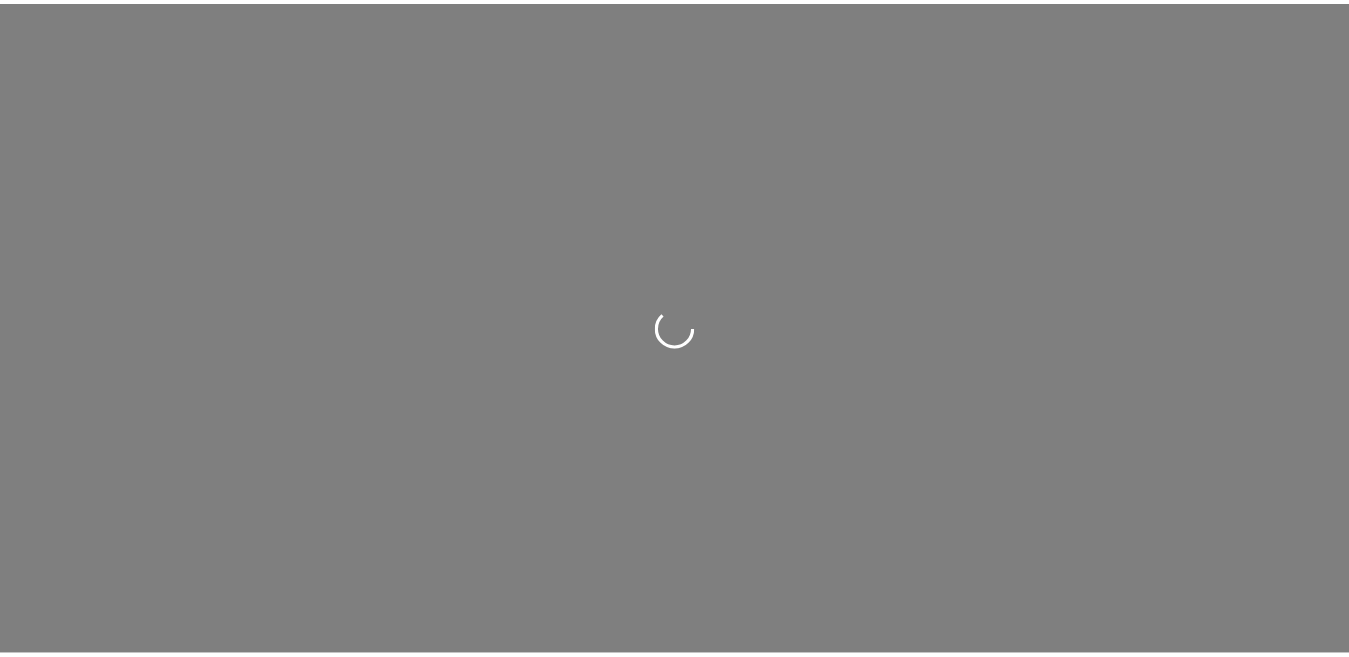 scroll, scrollTop: 0, scrollLeft: 0, axis: both 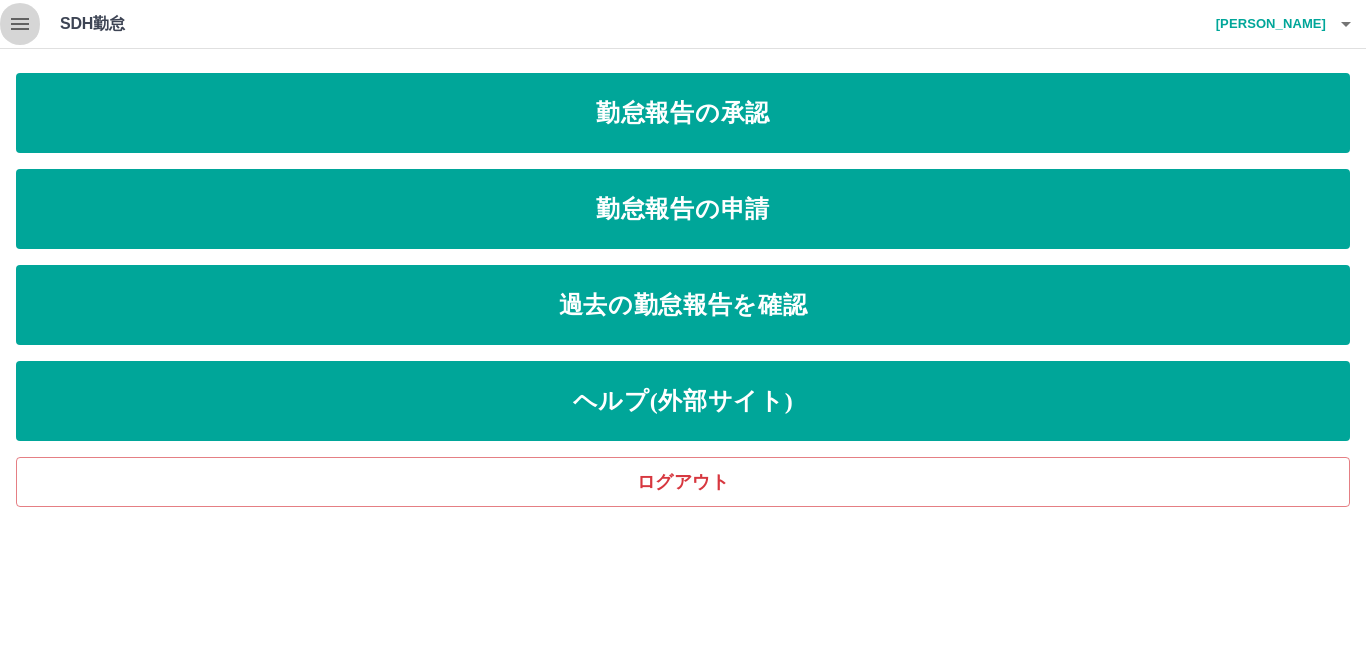 click 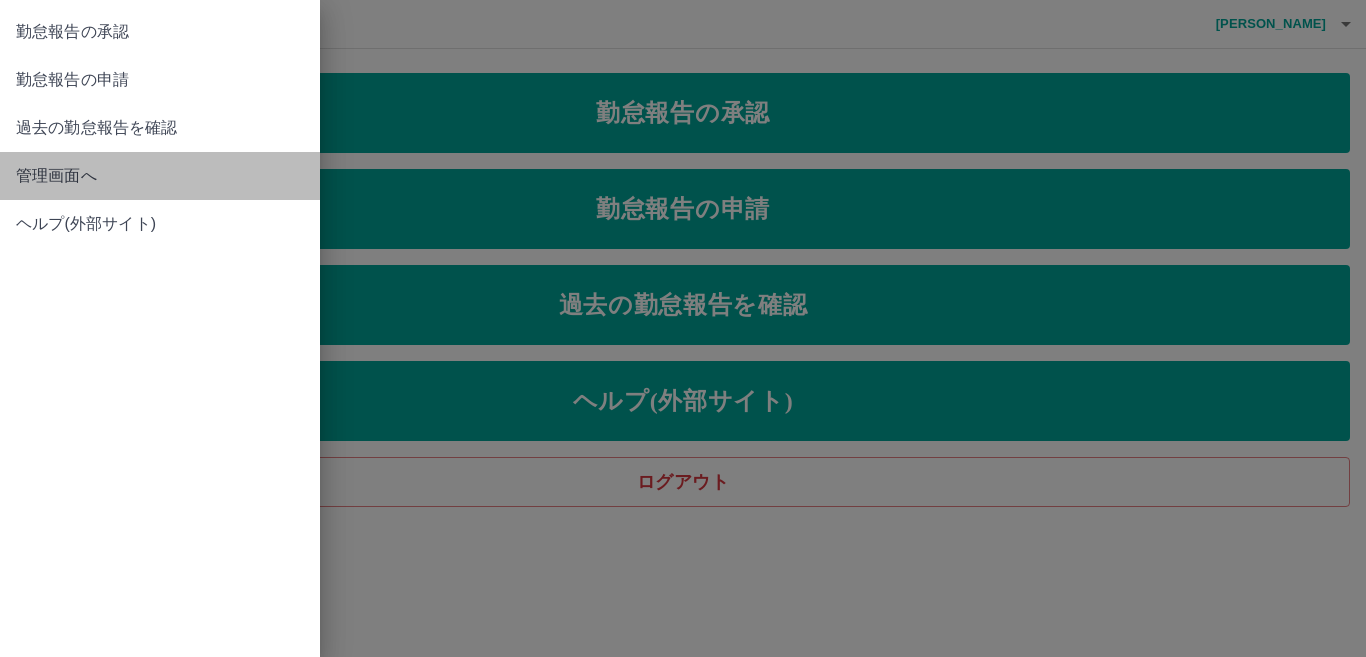 click on "管理画面へ" at bounding box center [160, 176] 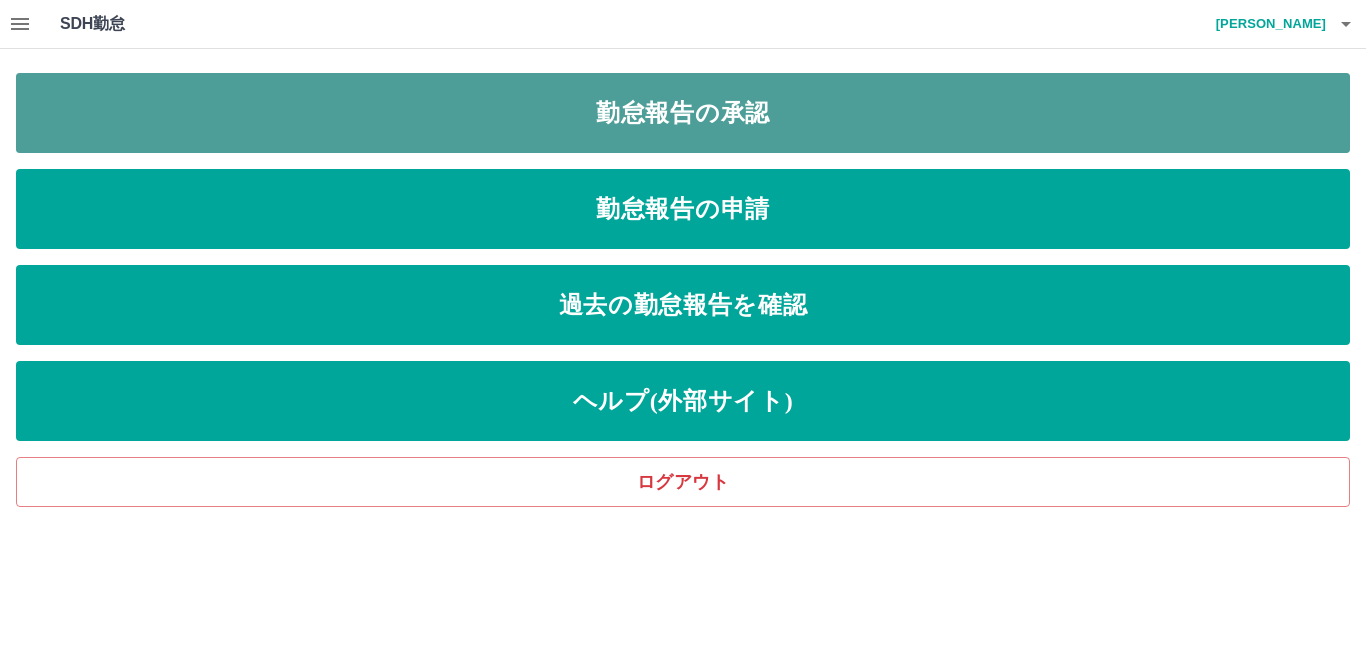 click on "勤怠報告の承認" at bounding box center [683, 113] 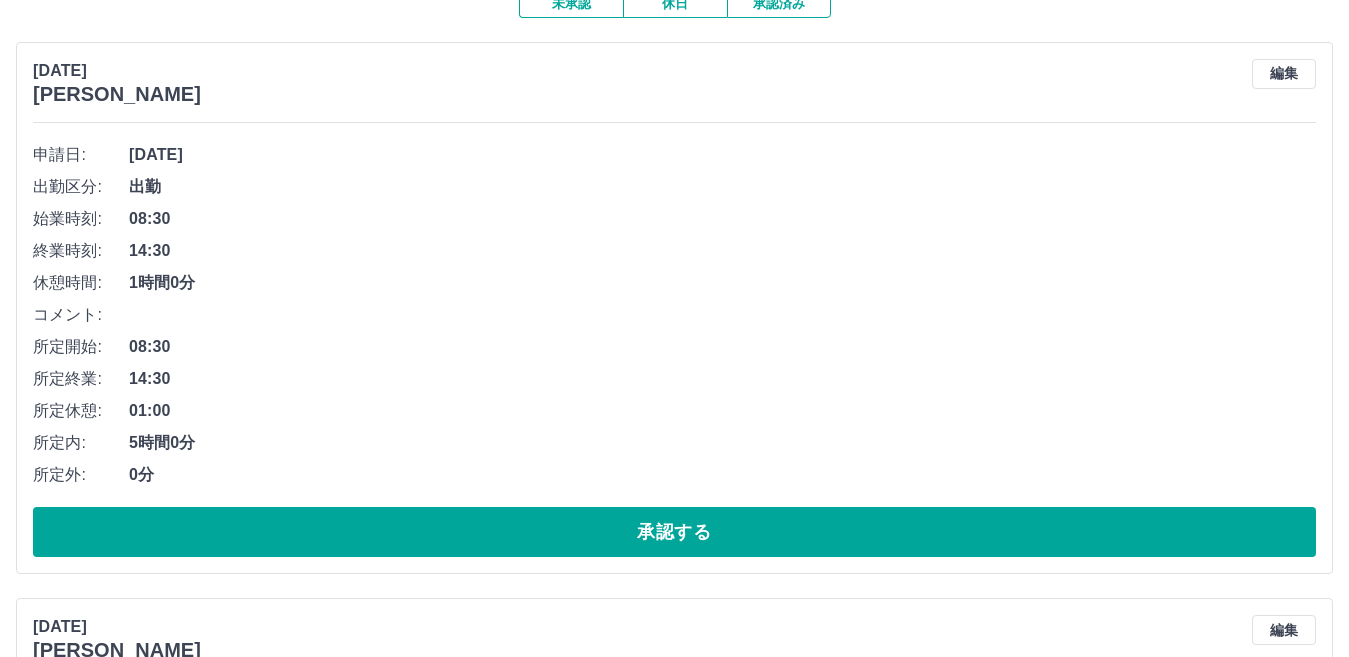 scroll, scrollTop: 200, scrollLeft: 0, axis: vertical 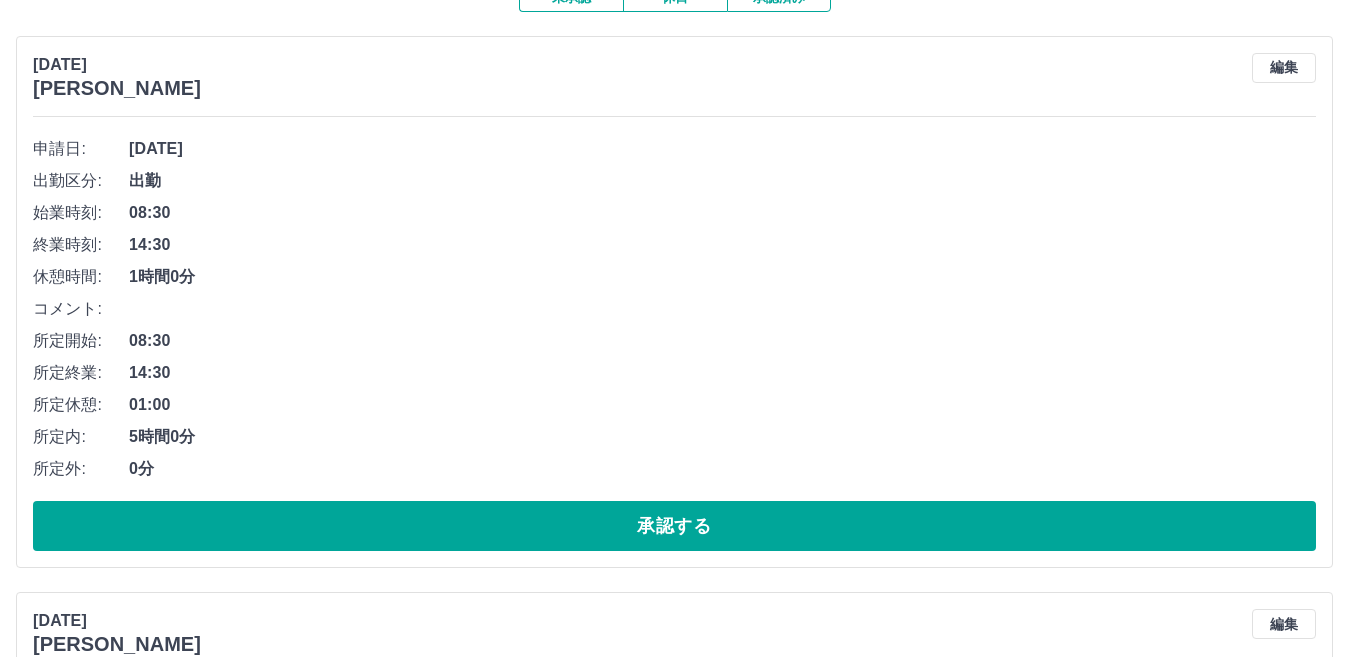 click on "コメント:" at bounding box center (81, 309) 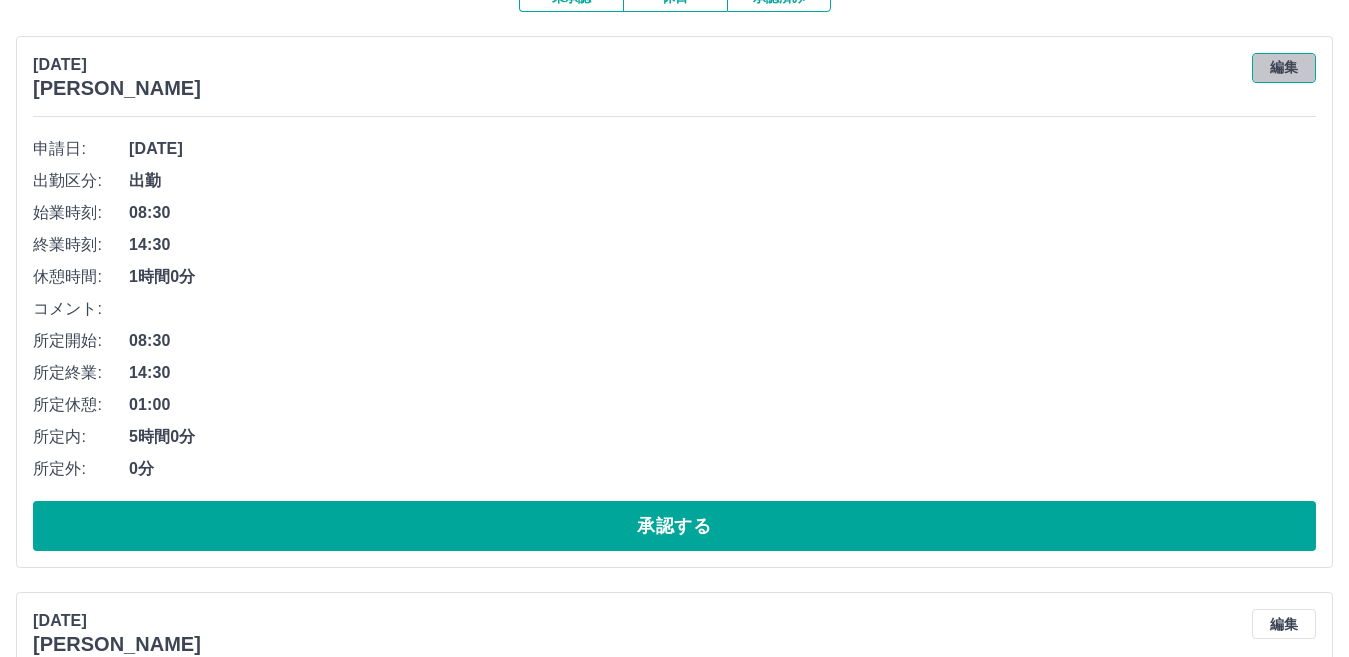 click on "編集" at bounding box center [1284, 68] 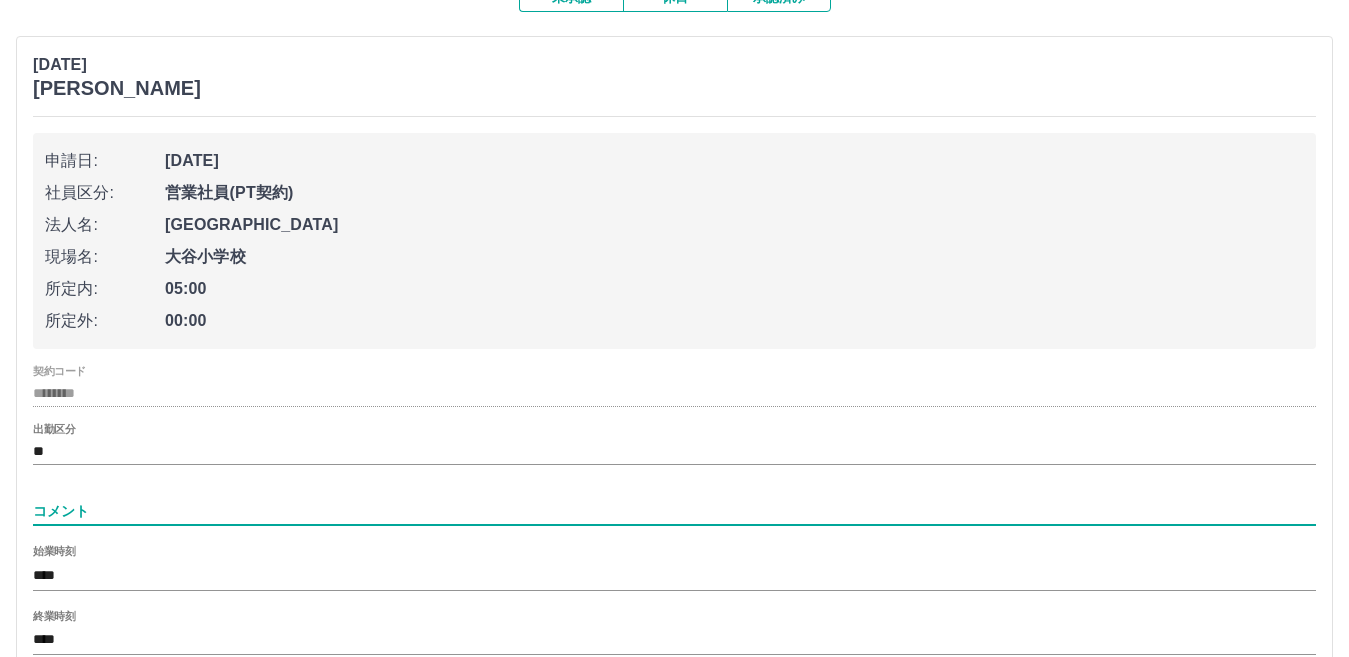 click on "コメント" at bounding box center [674, 511] 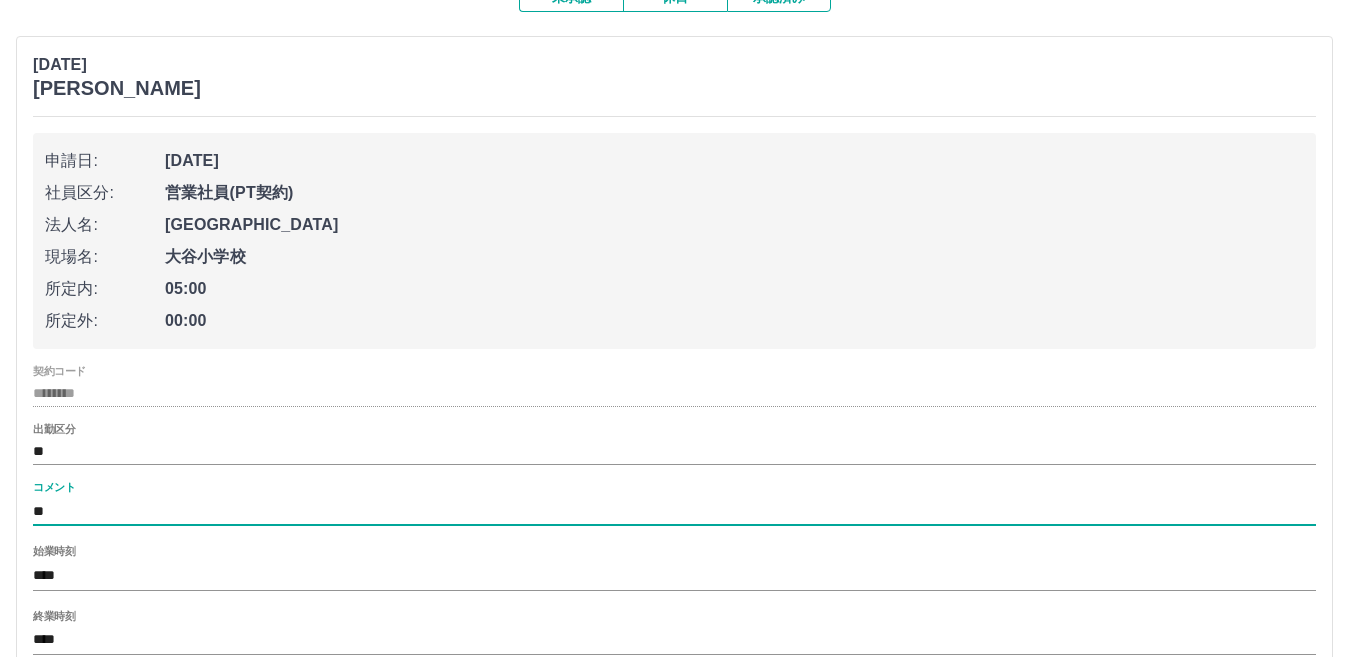 type on "*" 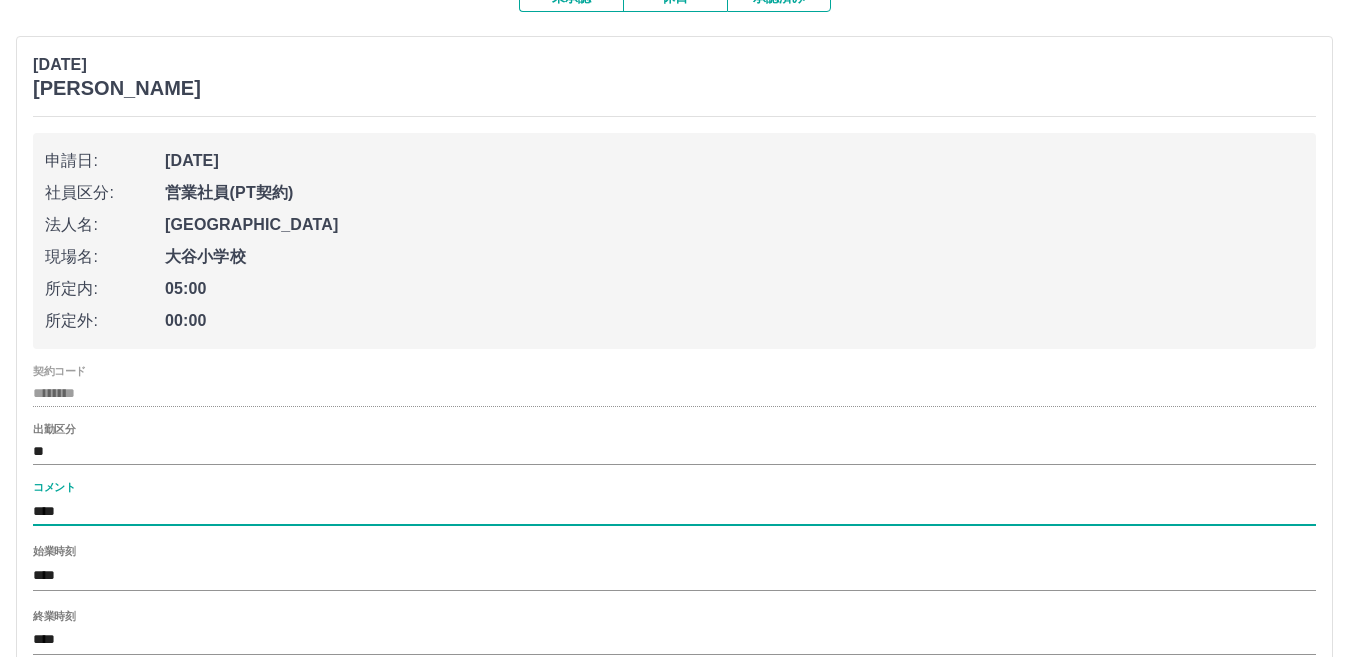 type on "****" 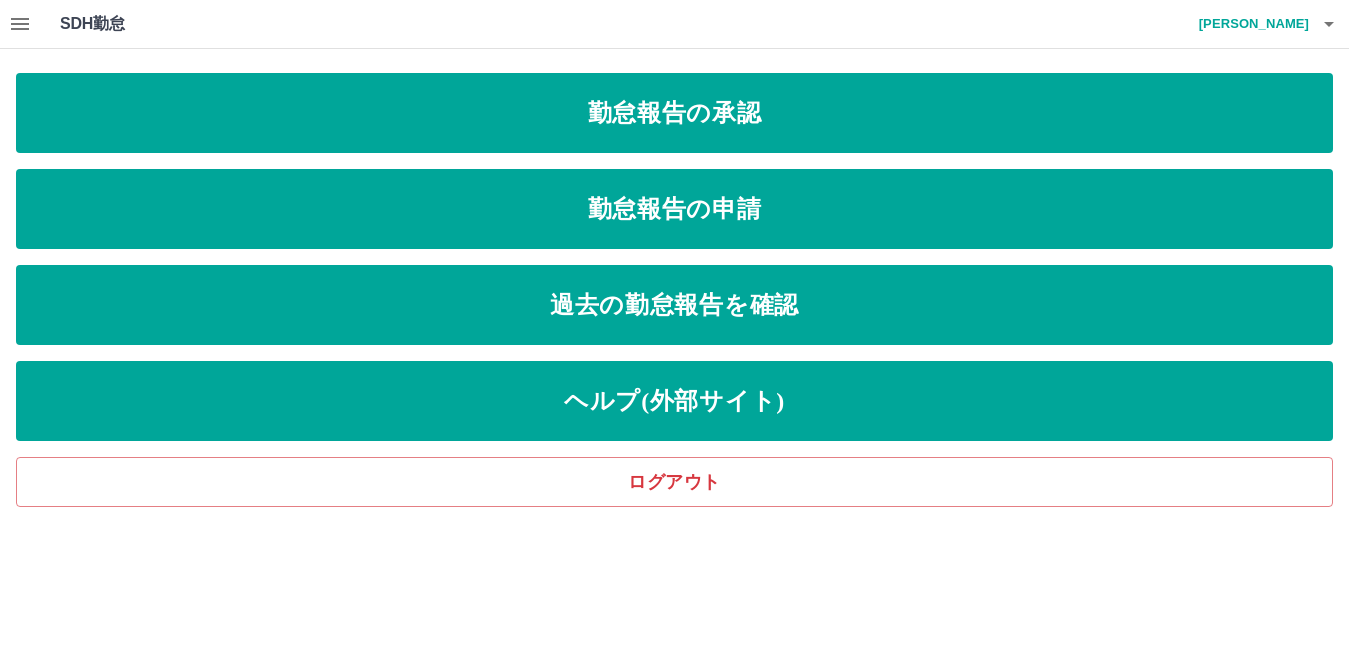 scroll, scrollTop: 0, scrollLeft: 0, axis: both 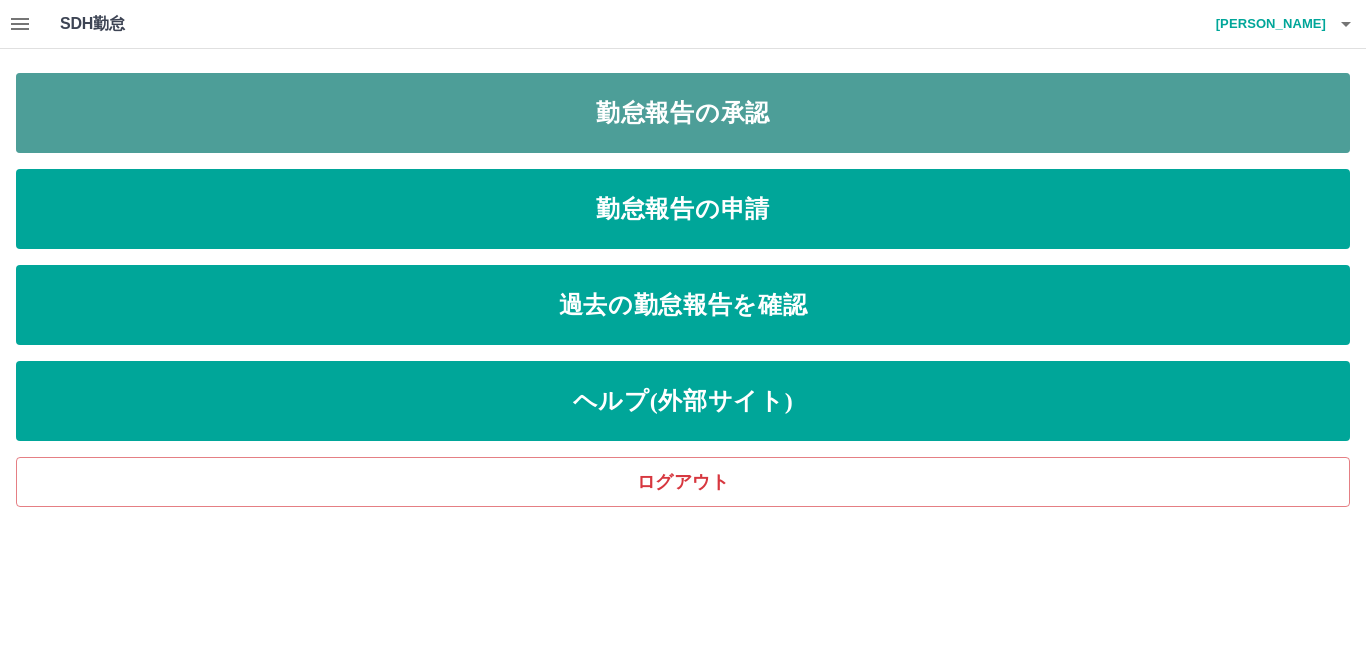 click on "勤怠報告の承認" at bounding box center (683, 113) 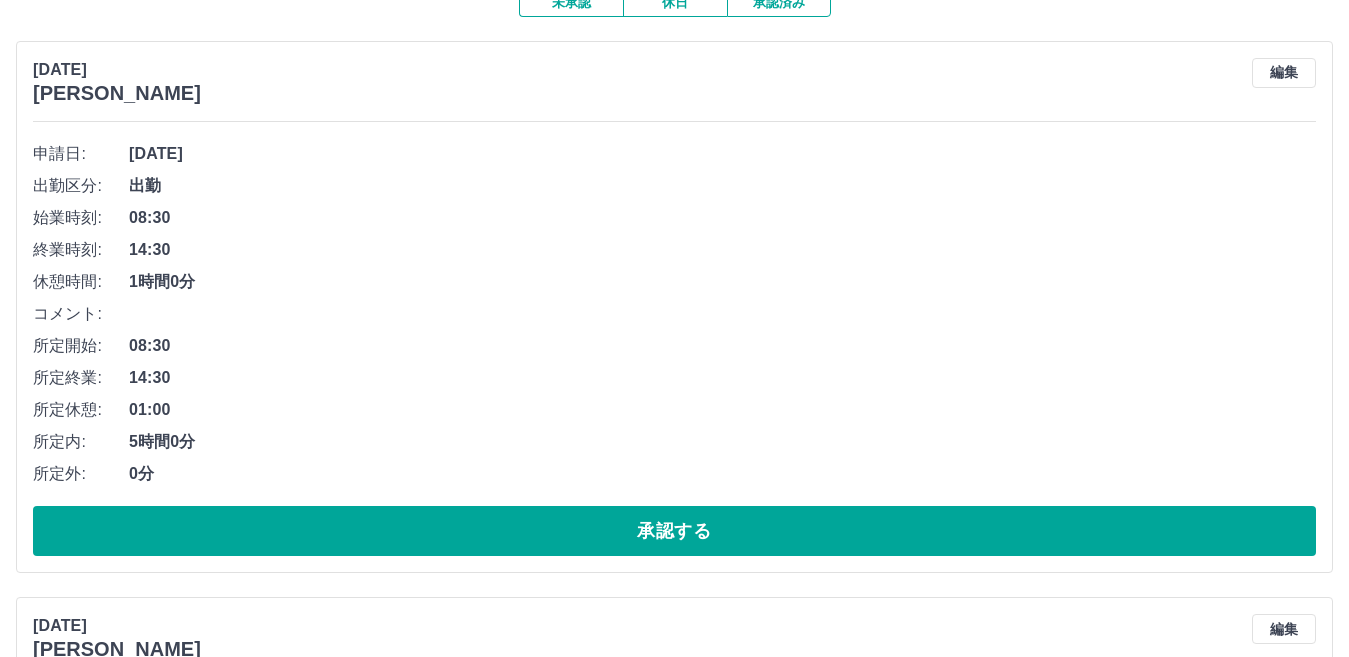scroll, scrollTop: 200, scrollLeft: 0, axis: vertical 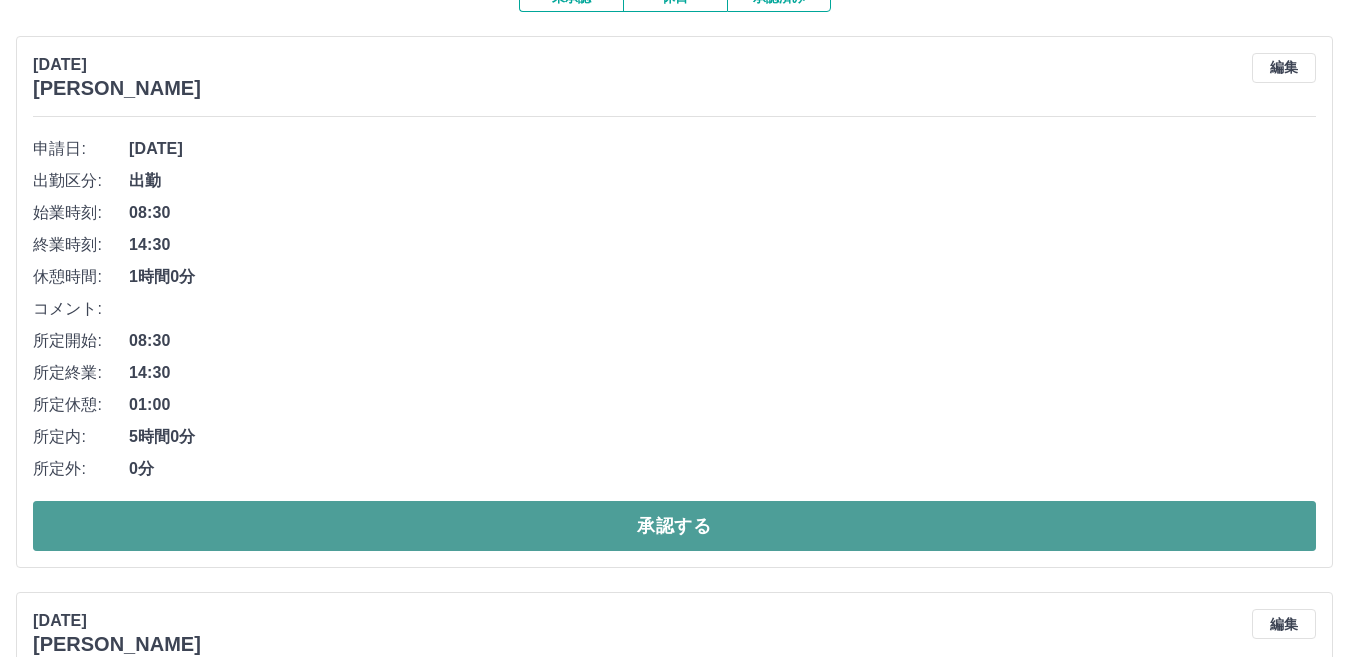 click on "承認する" at bounding box center [674, 526] 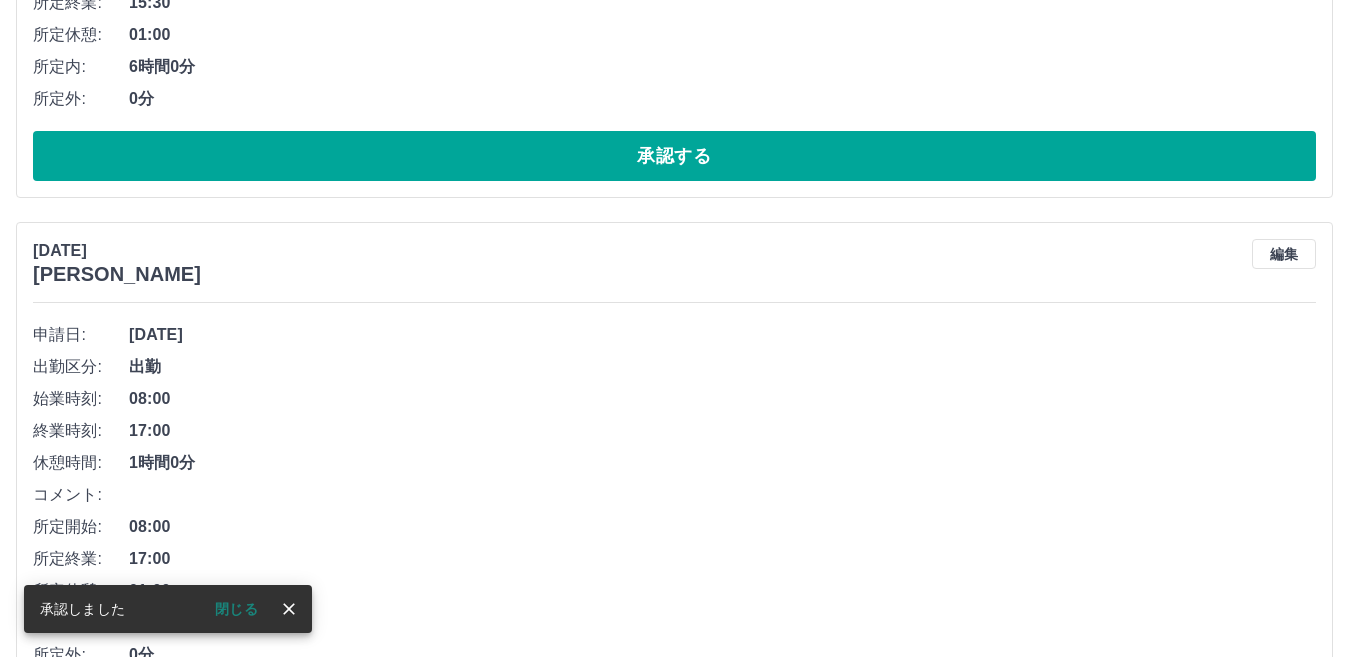 scroll, scrollTop: 693, scrollLeft: 0, axis: vertical 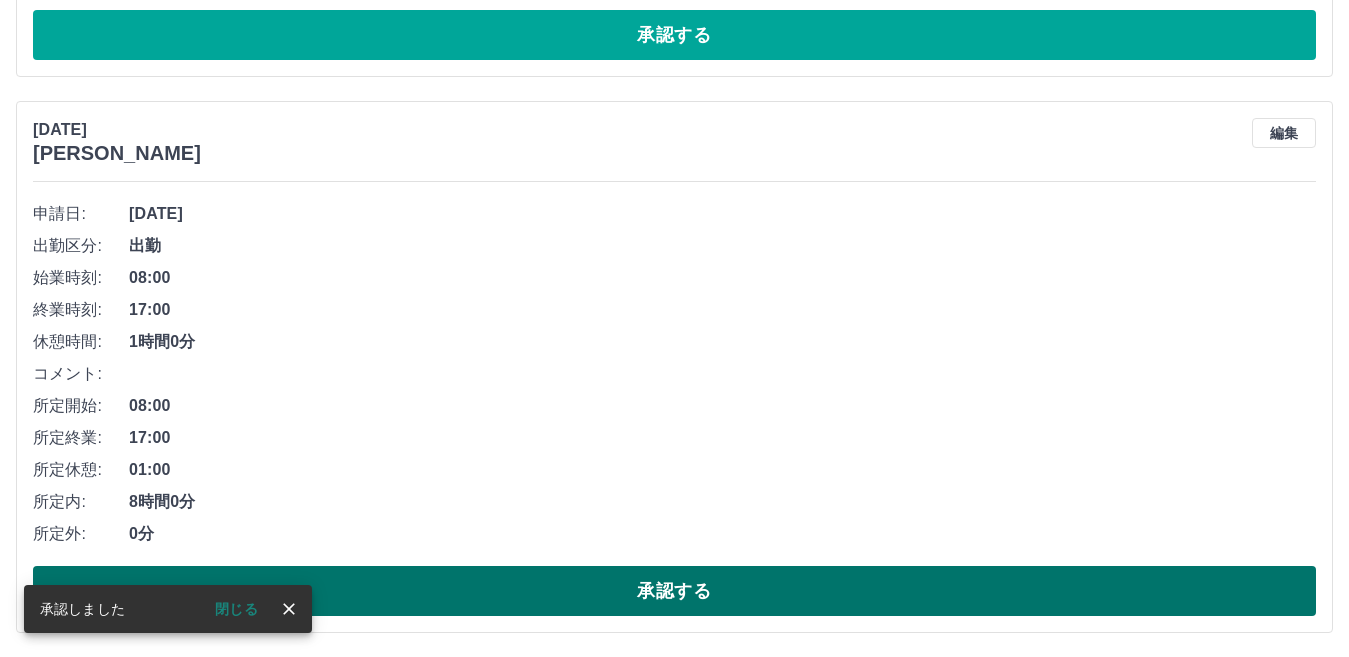click on "承認する" at bounding box center [674, 591] 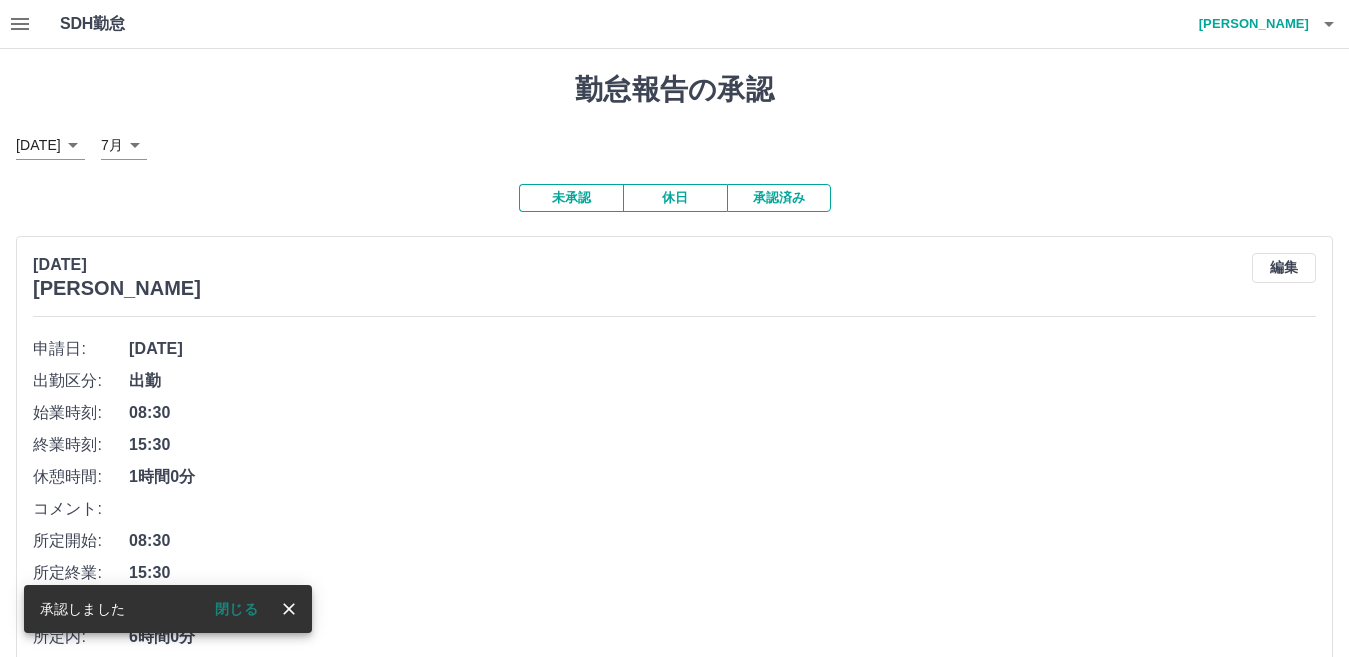 scroll, scrollTop: 137, scrollLeft: 0, axis: vertical 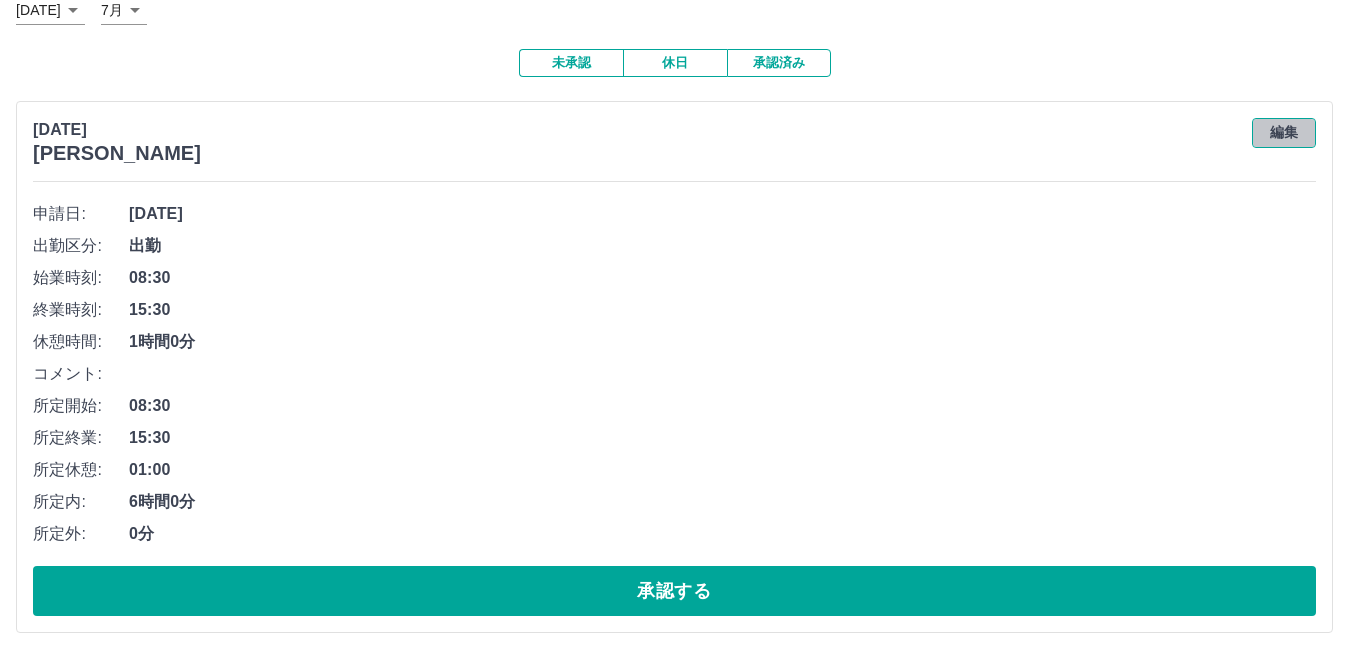 click on "編集" at bounding box center [1284, 133] 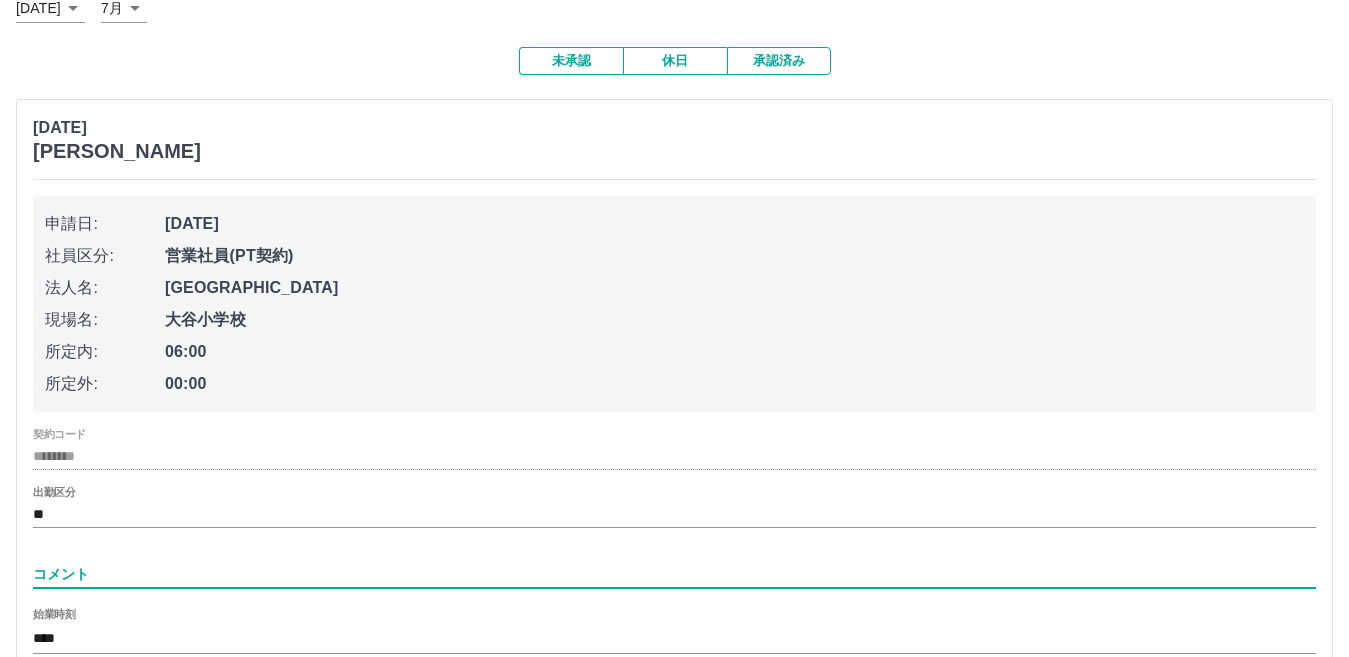click on "コメント" at bounding box center (674, 574) 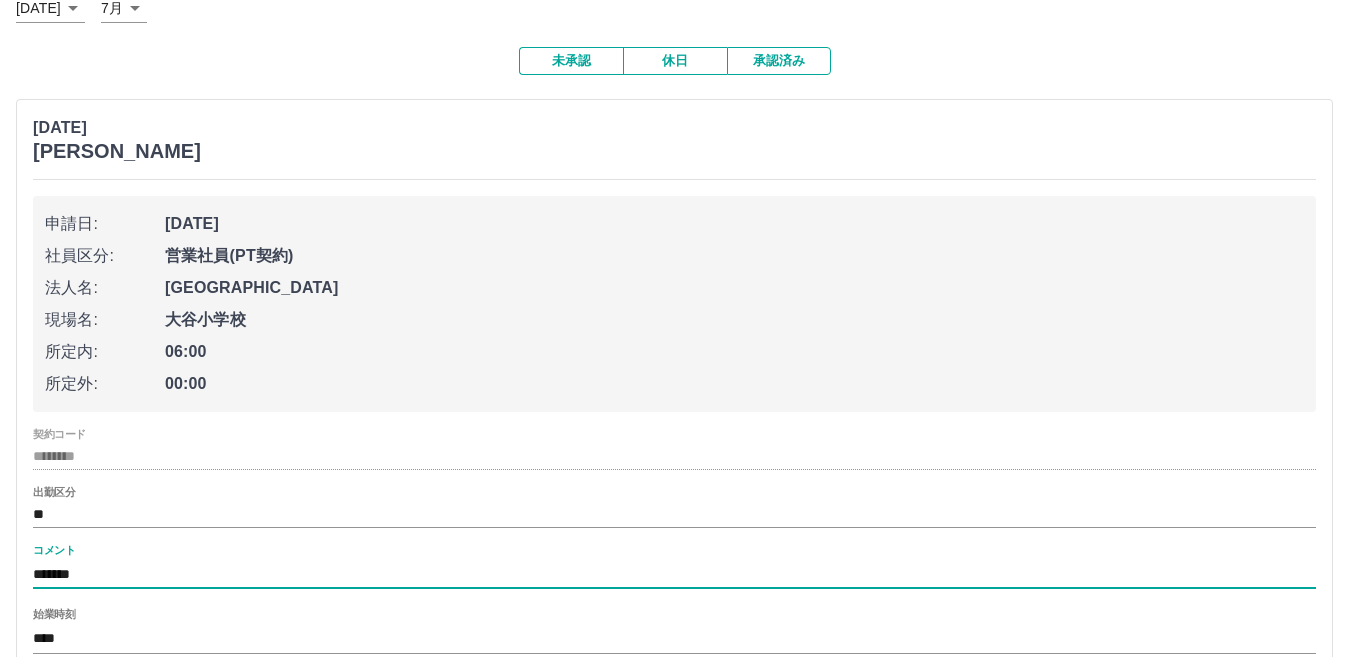 type on "*******" 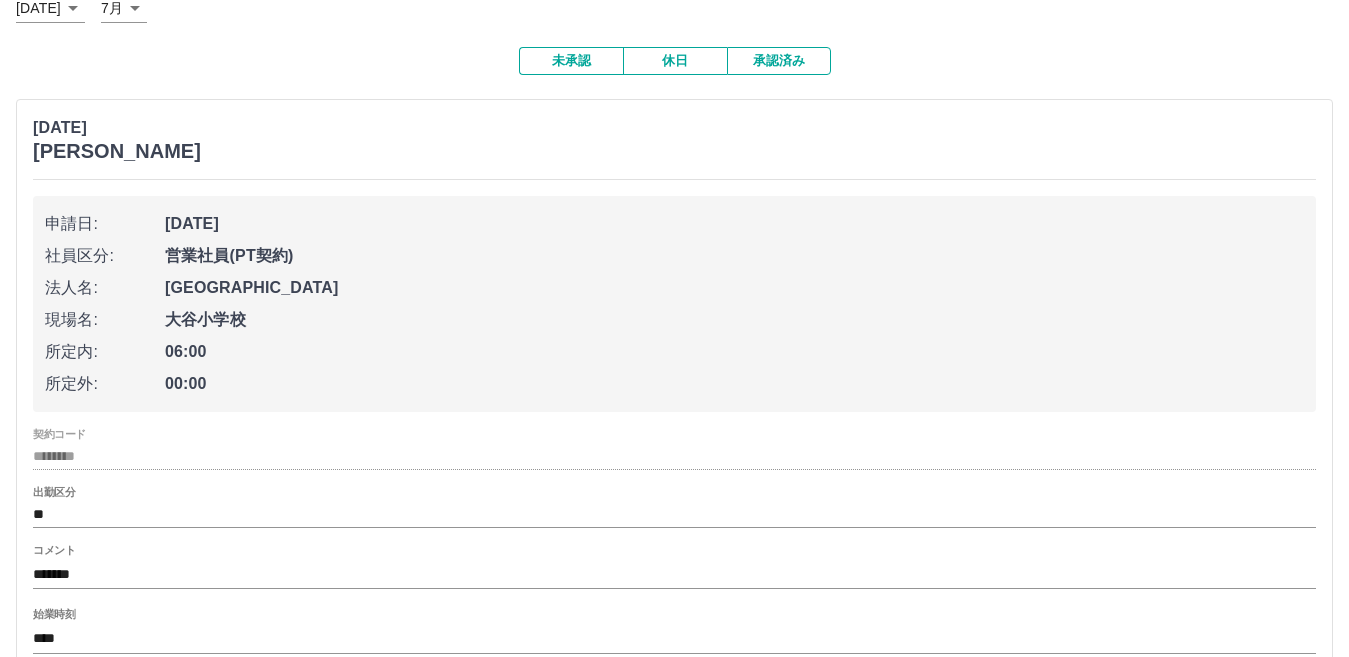 click on "始業時刻 ****" at bounding box center (674, 632) 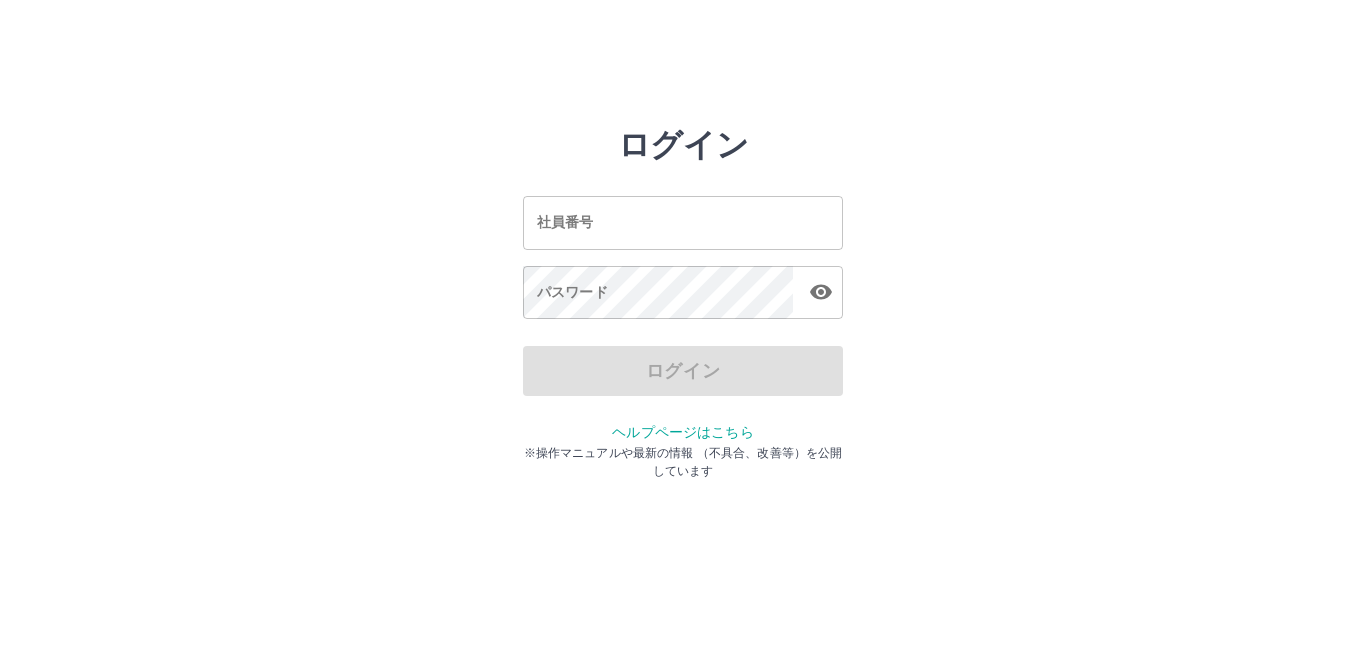 scroll, scrollTop: 0, scrollLeft: 0, axis: both 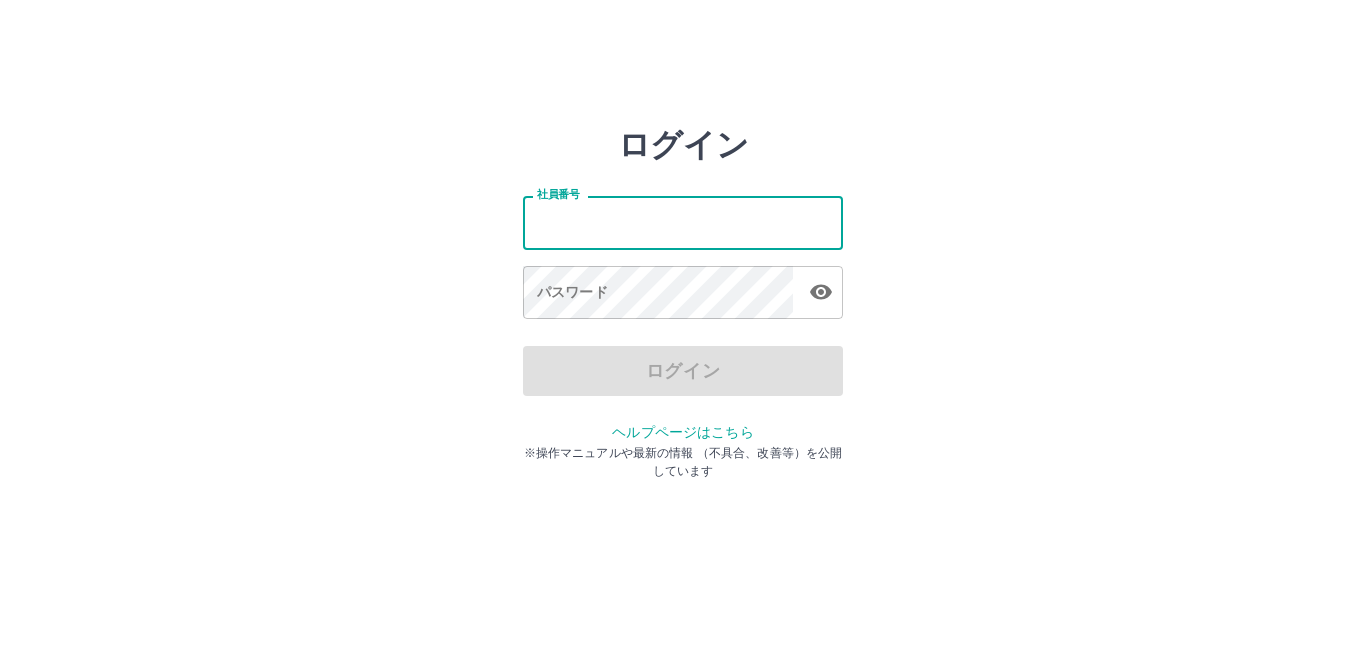 click on "社員番号" at bounding box center (683, 222) 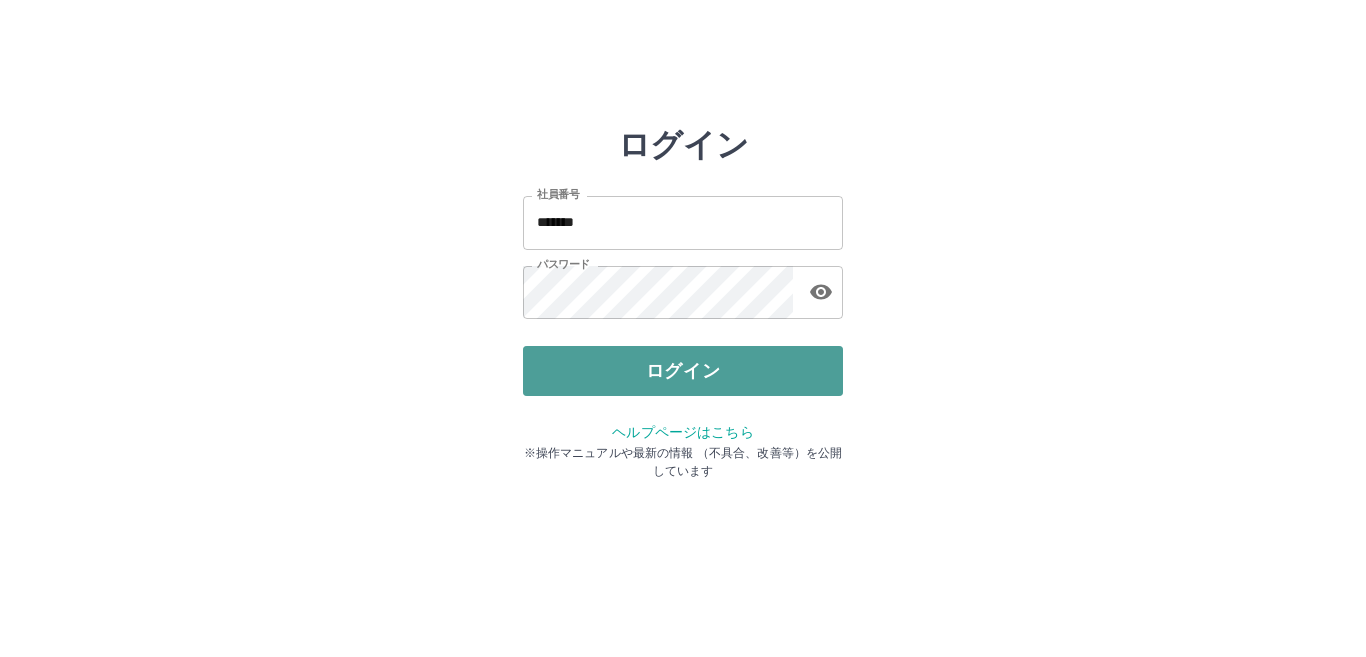 click on "ログイン" at bounding box center (683, 371) 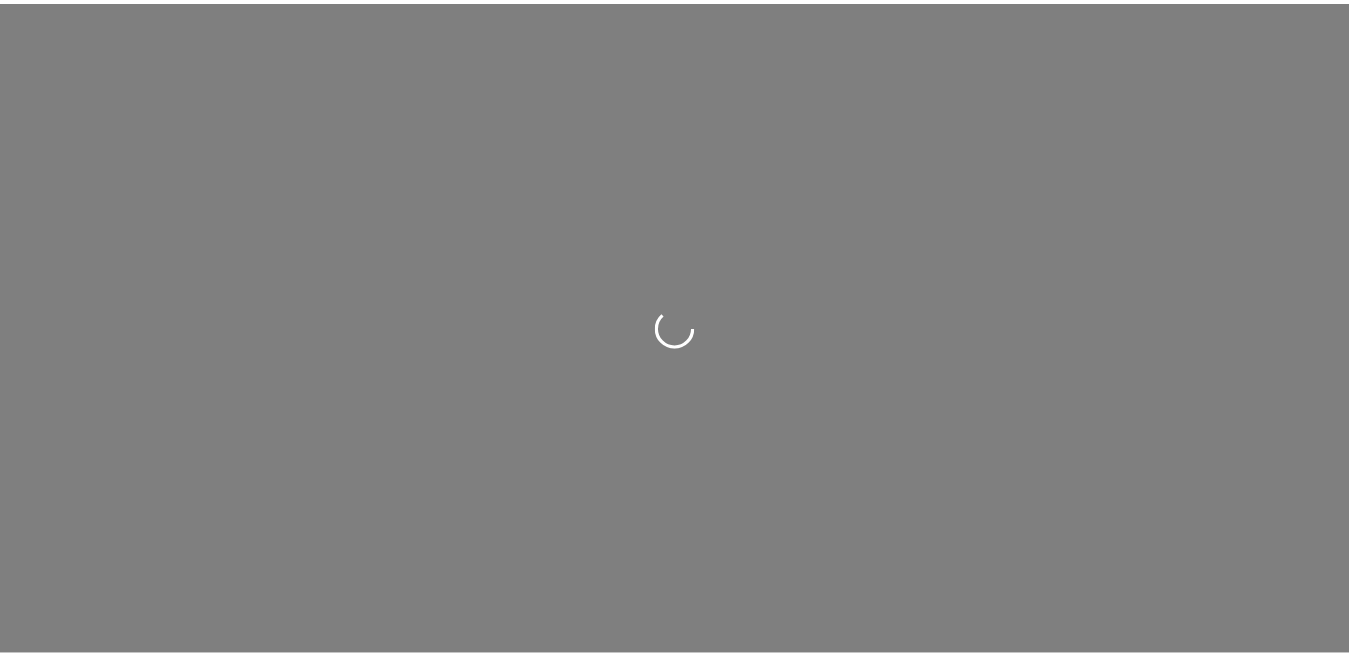 scroll, scrollTop: 0, scrollLeft: 0, axis: both 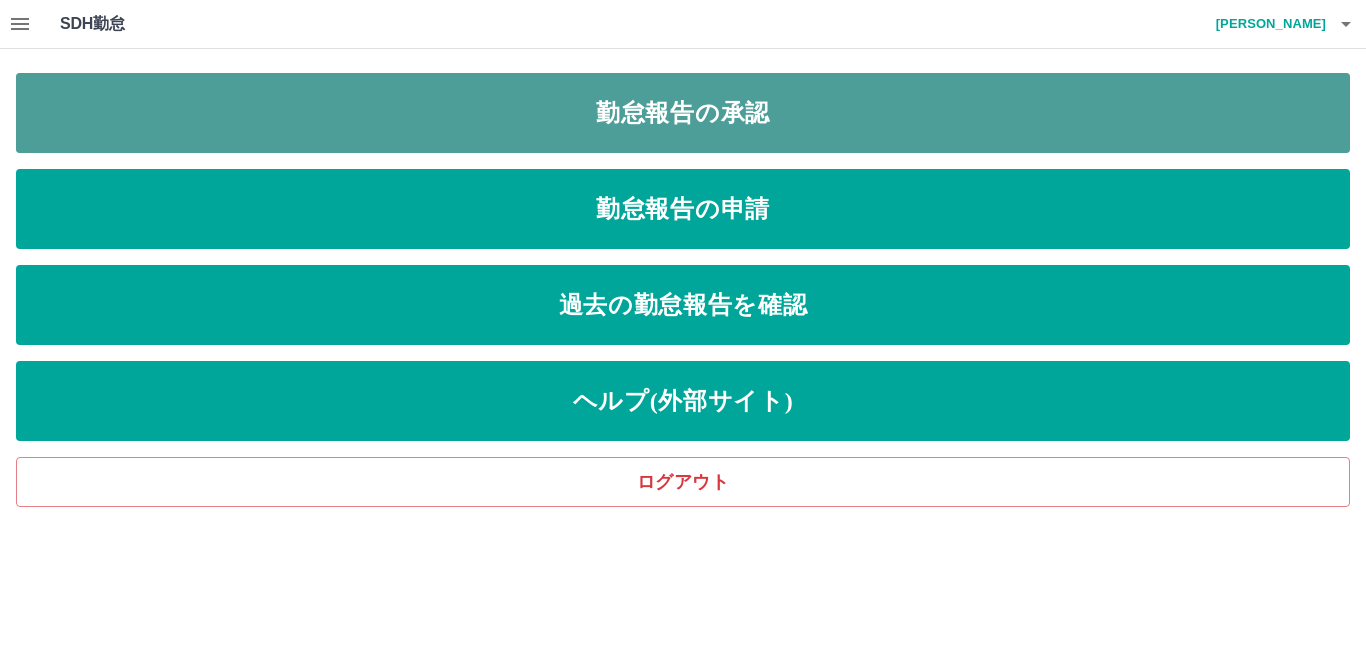 click on "勤怠報告の承認" at bounding box center [683, 113] 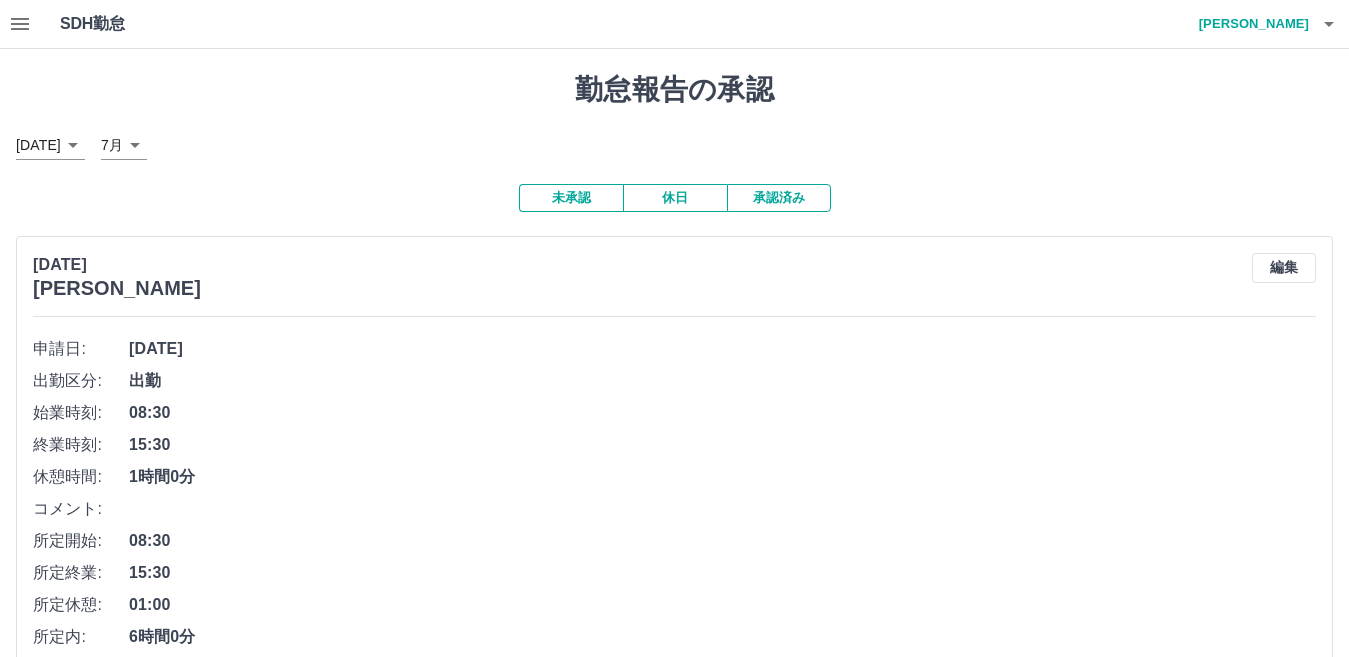 click on "コメント:" at bounding box center [674, 509] 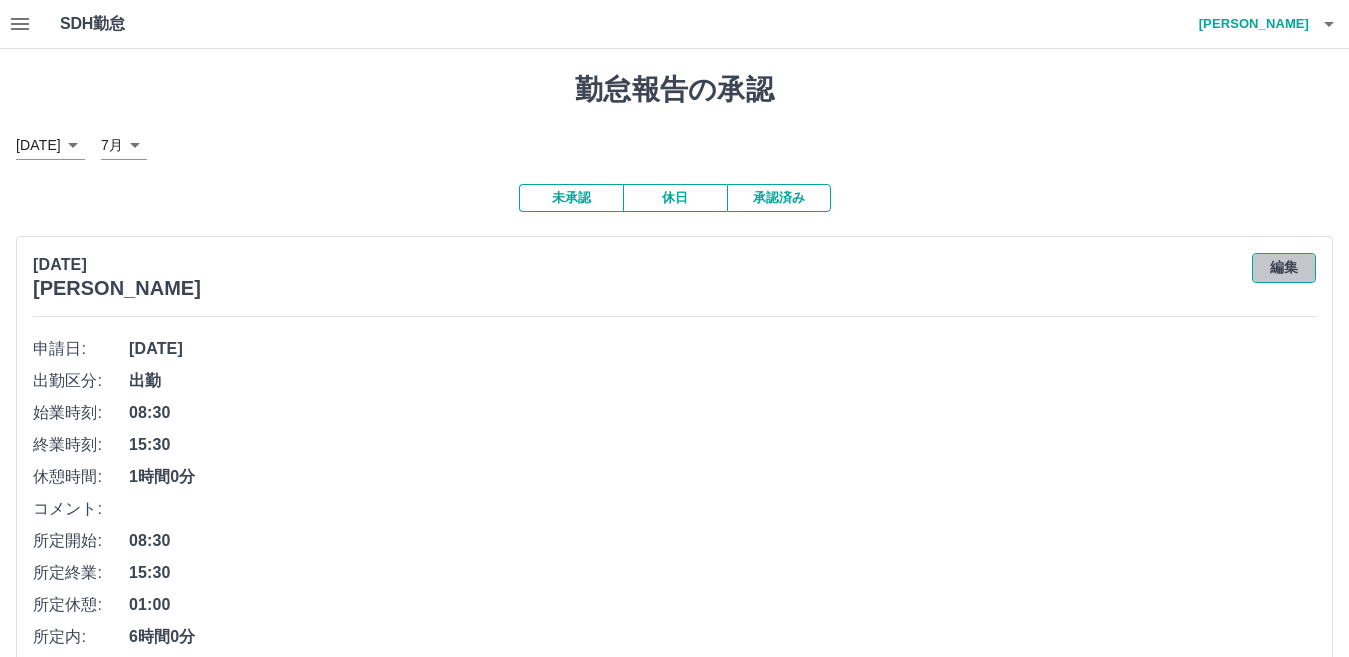 click on "編集" at bounding box center [1284, 268] 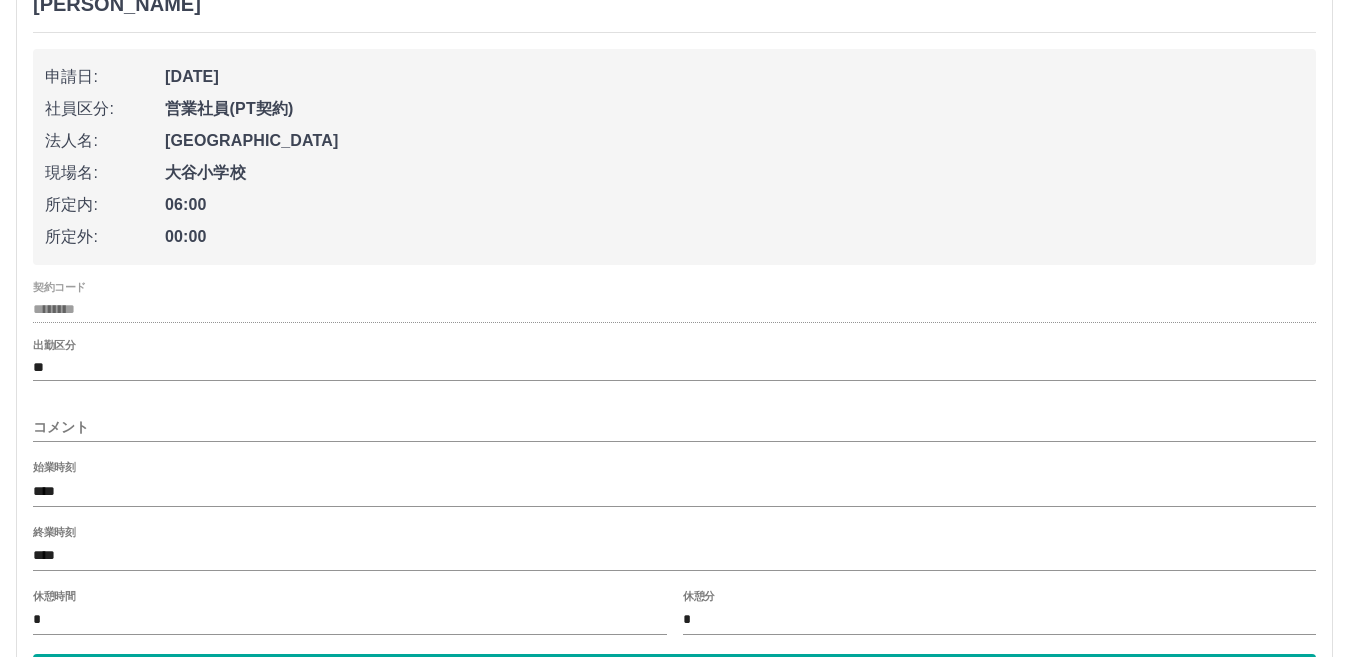 scroll, scrollTop: 300, scrollLeft: 0, axis: vertical 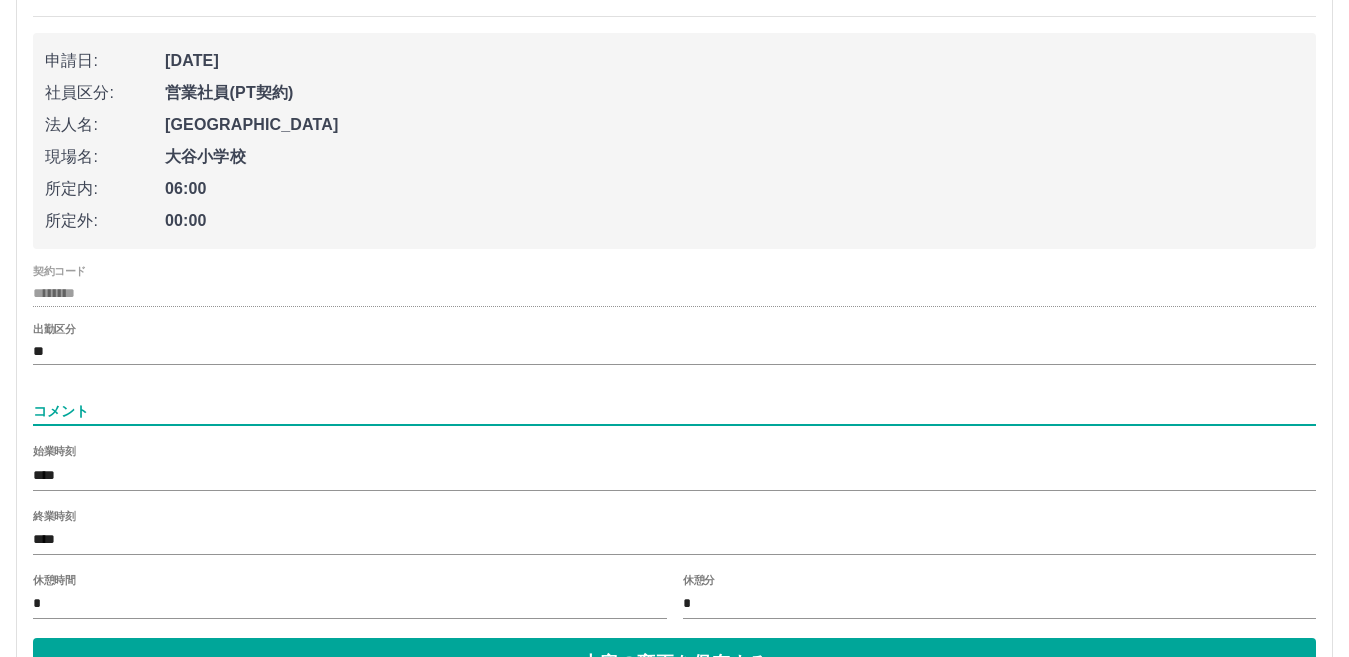 click on "コメント" at bounding box center [674, 411] 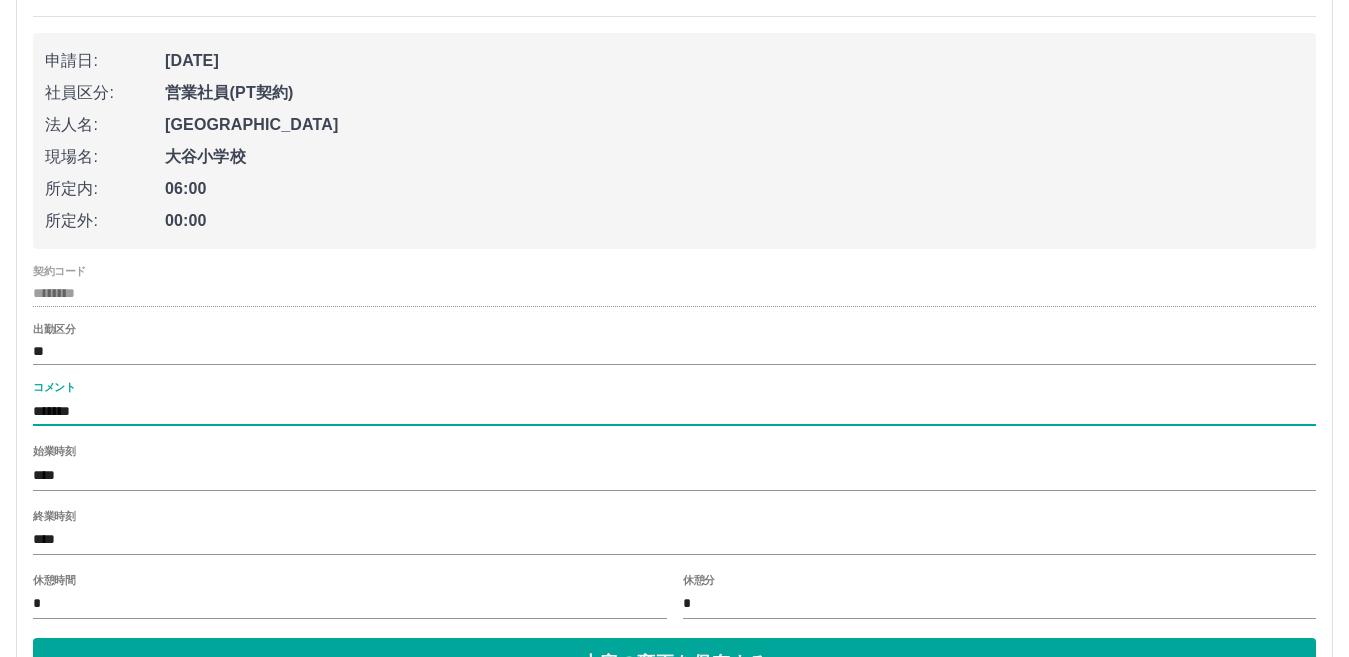 click on "*******" at bounding box center [674, 411] 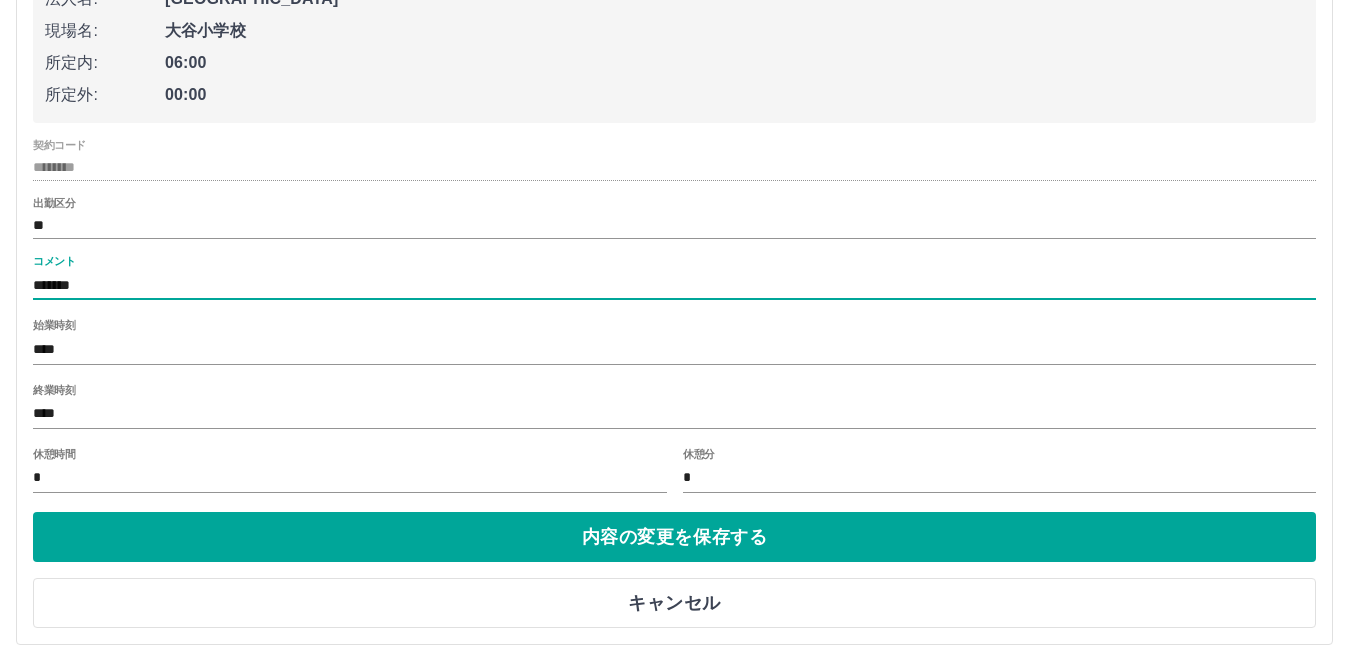 scroll, scrollTop: 440, scrollLeft: 0, axis: vertical 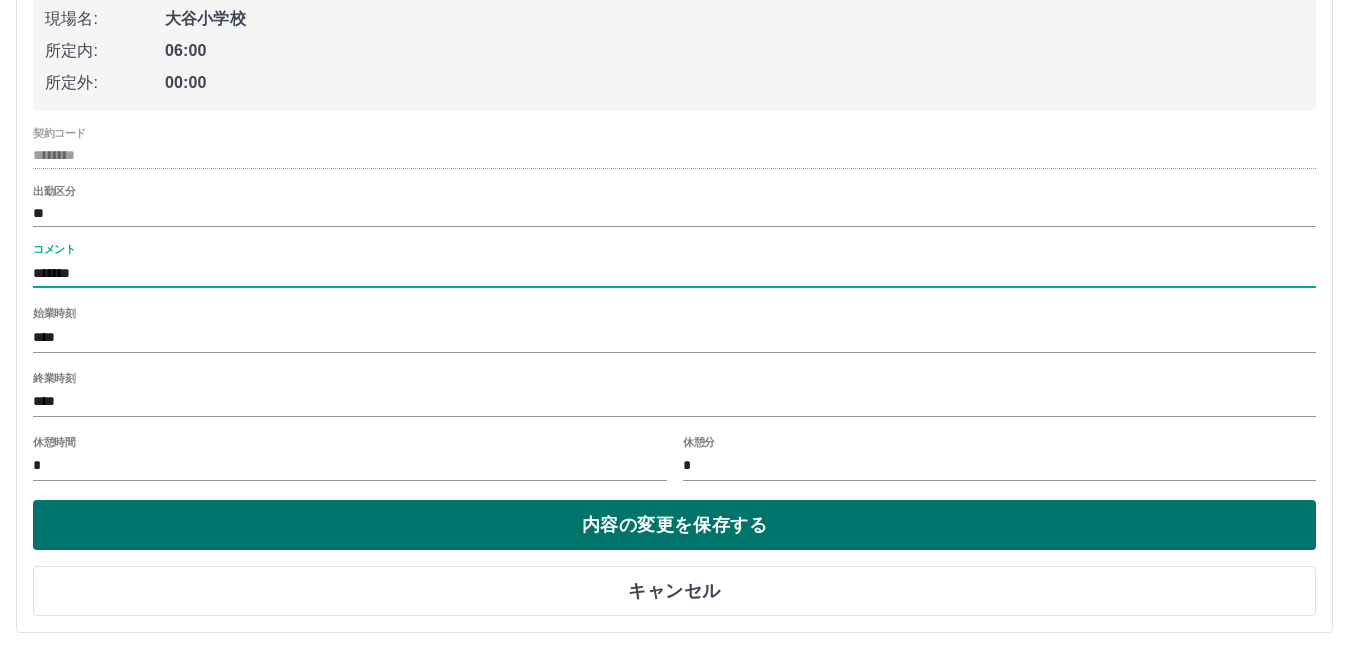type on "*******" 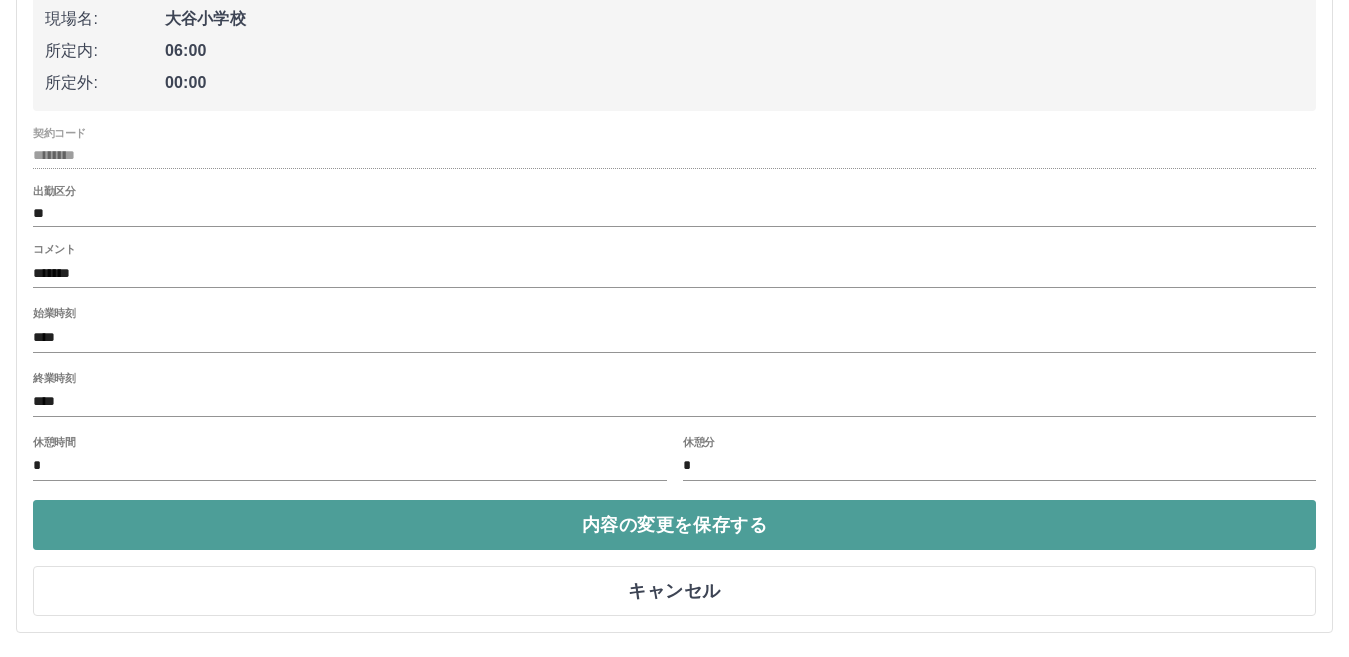 click on "内容の変更を保存する" at bounding box center (674, 525) 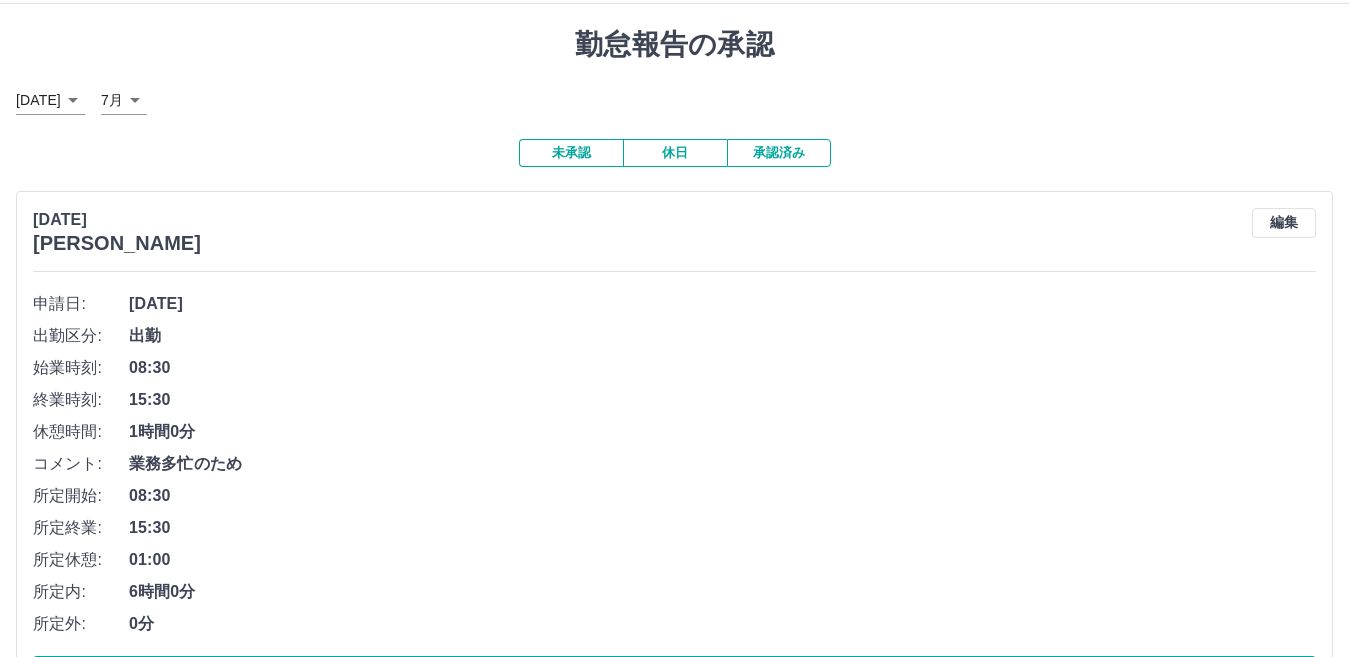 scroll, scrollTop: 0, scrollLeft: 0, axis: both 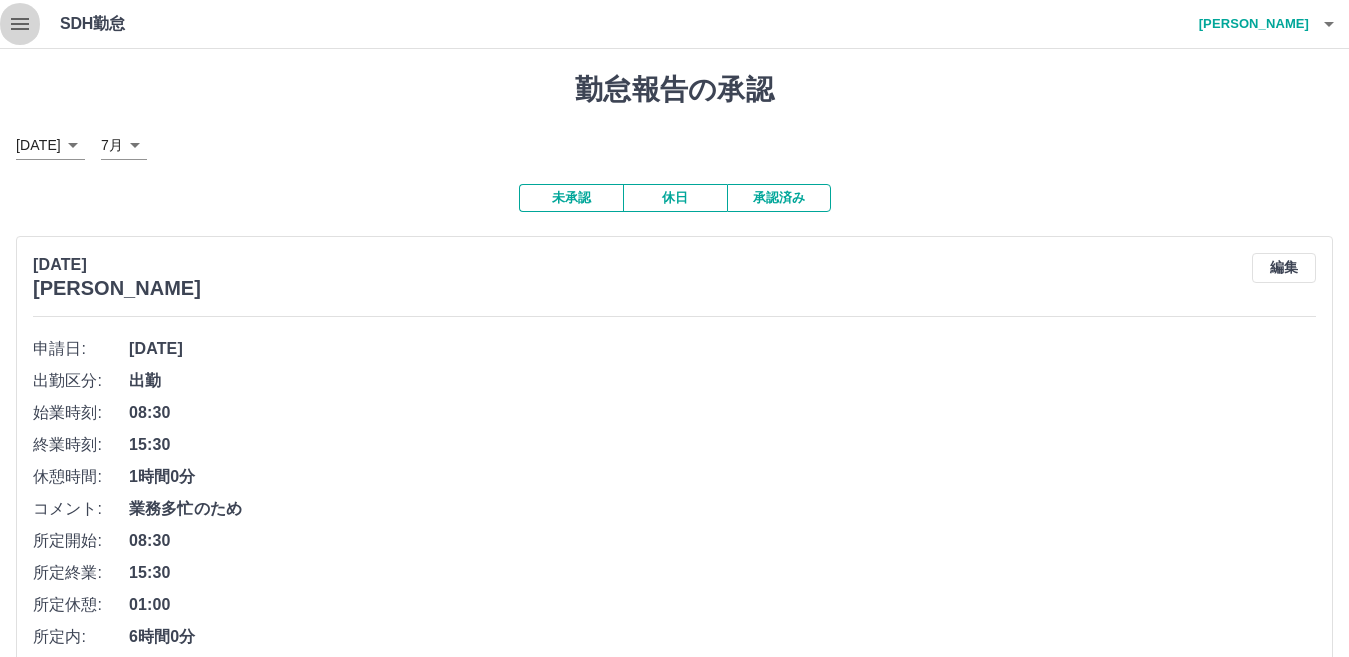 click 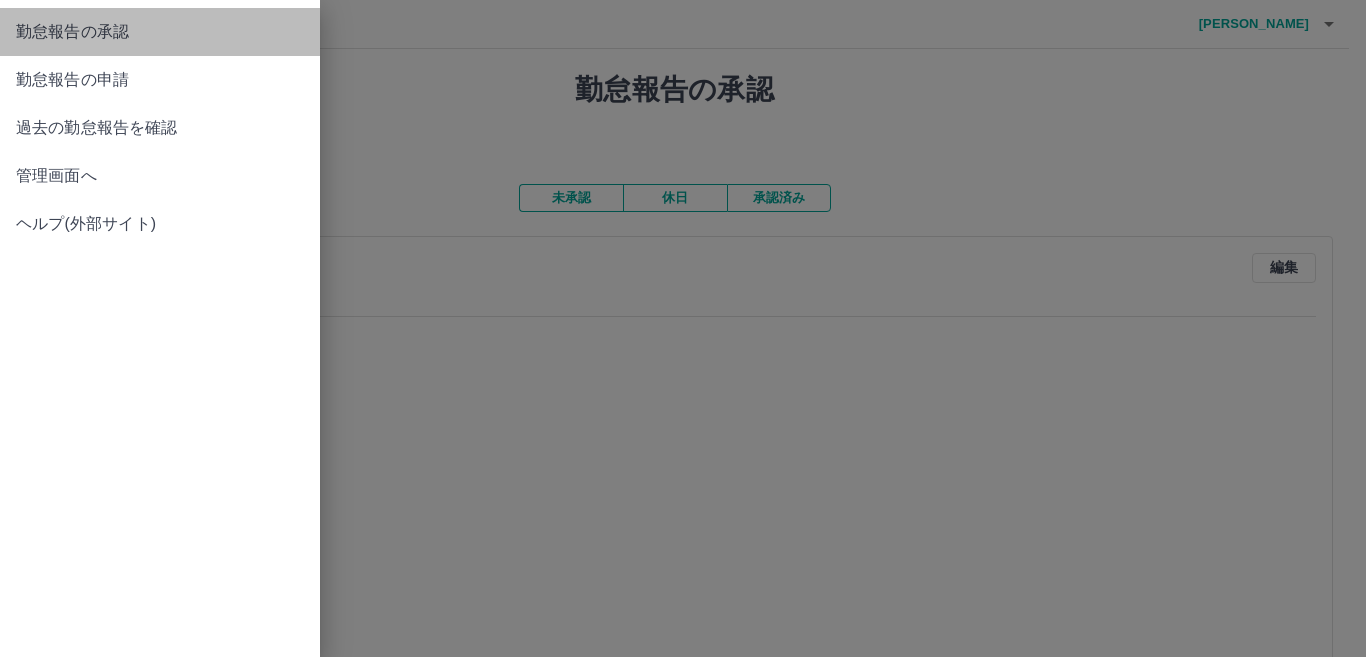 click on "勤怠報告の承認" at bounding box center [160, 32] 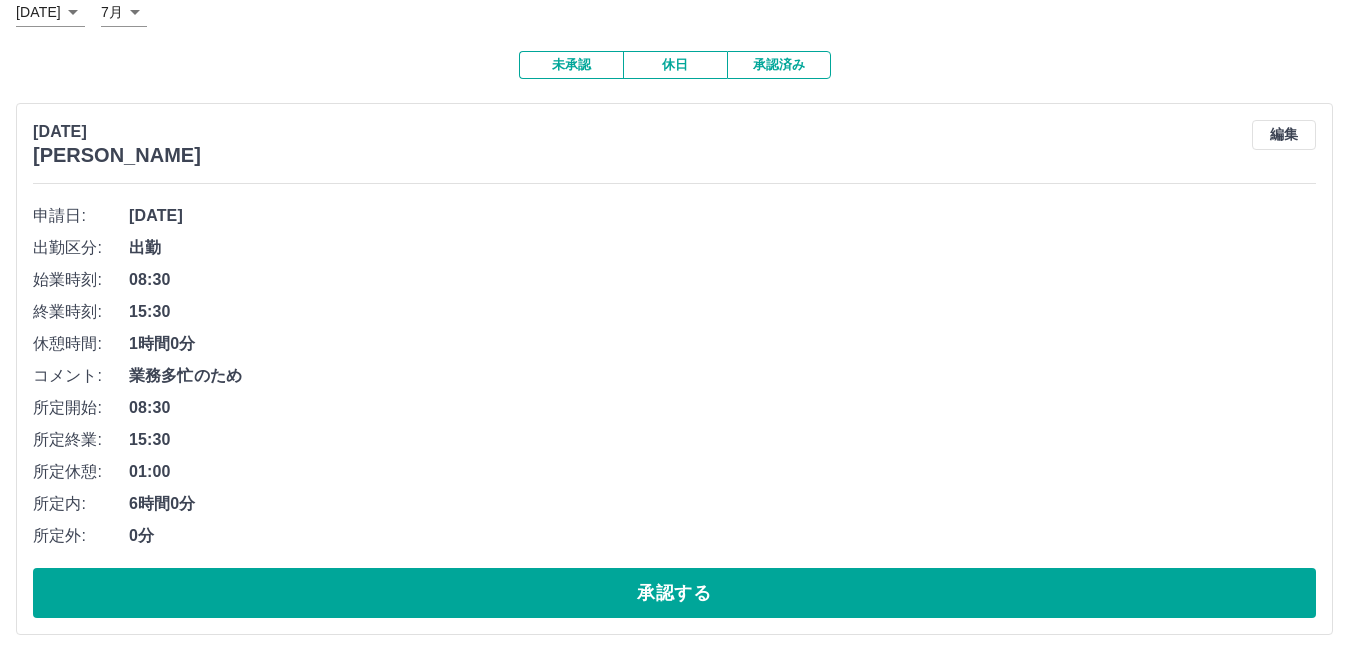 scroll, scrollTop: 137, scrollLeft: 0, axis: vertical 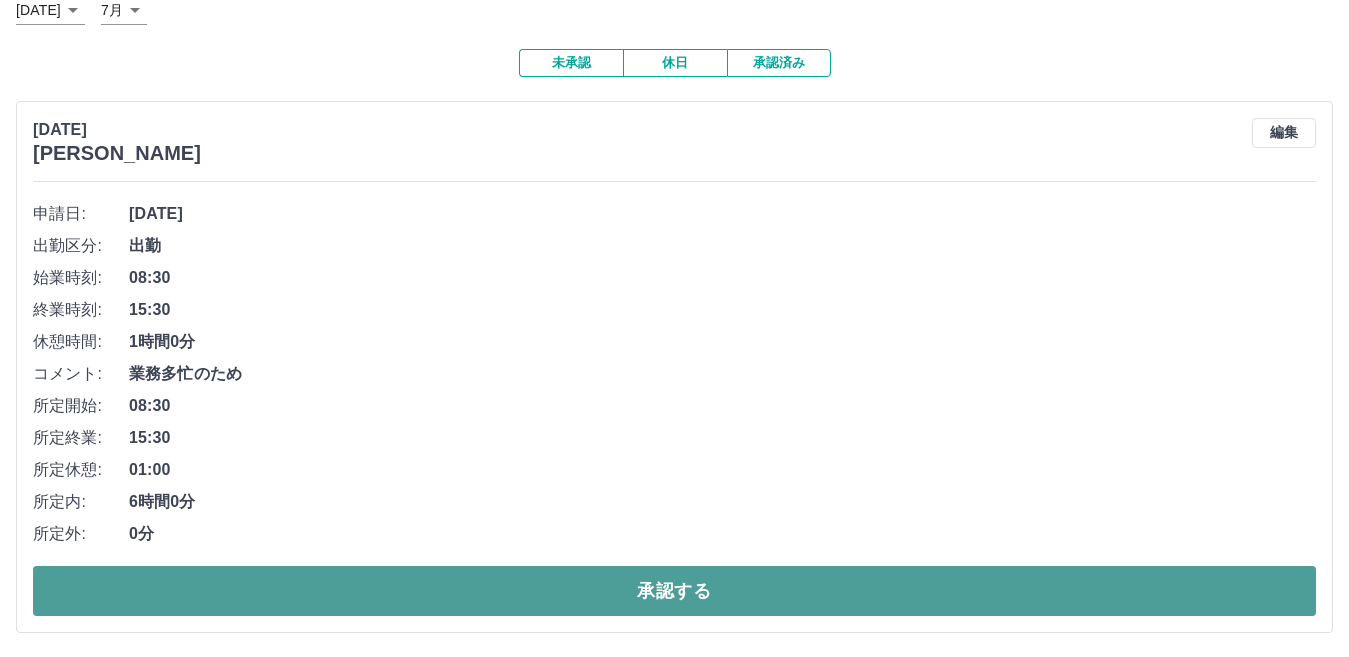 click on "承認する" at bounding box center (674, 591) 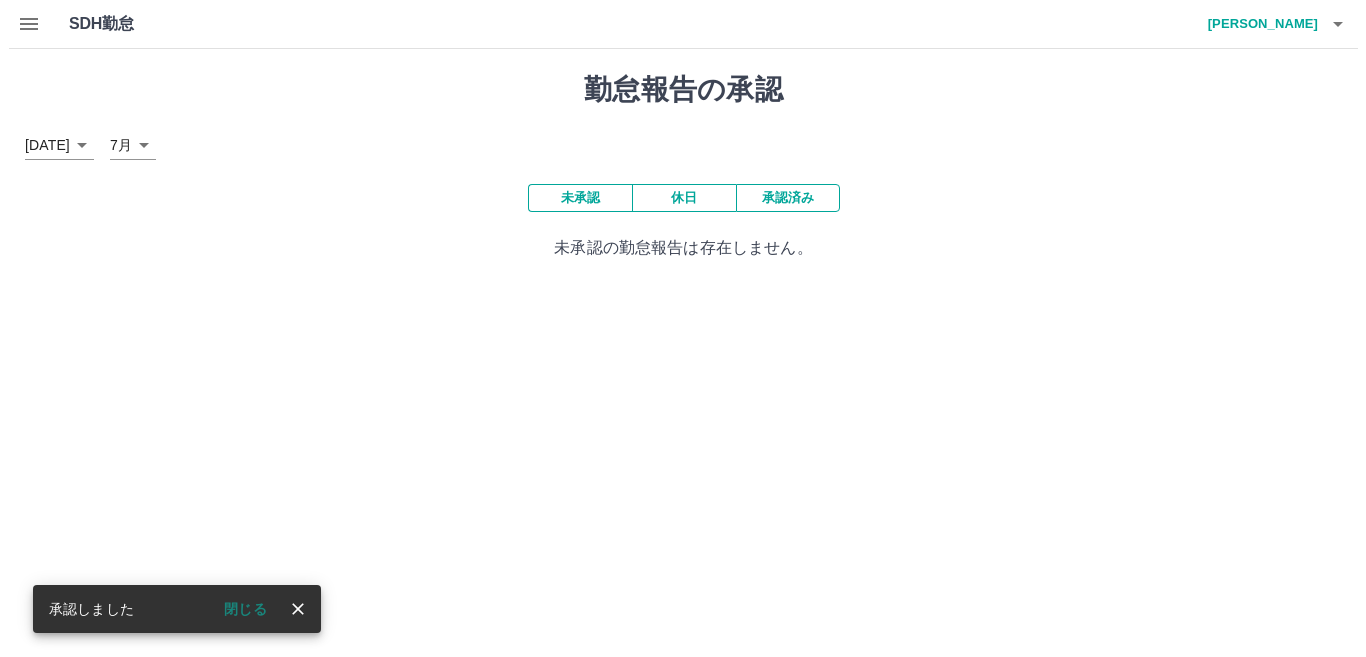 scroll, scrollTop: 0, scrollLeft: 0, axis: both 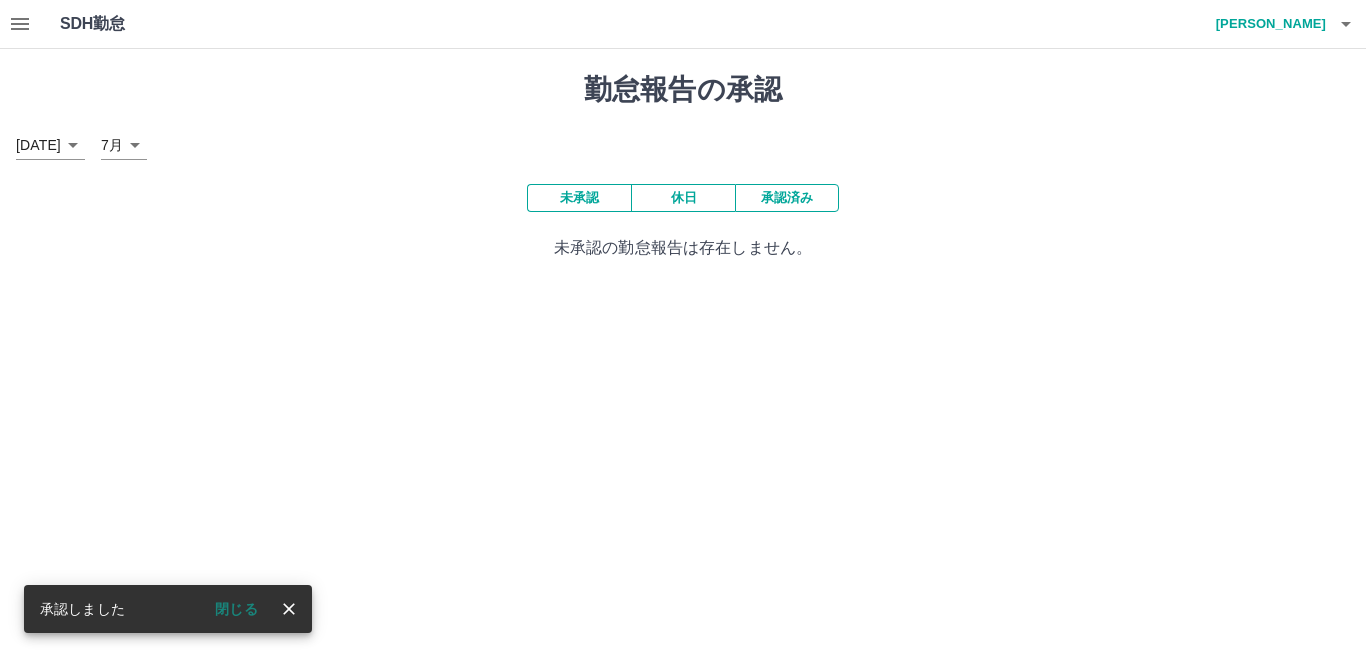 click at bounding box center (20, 24) 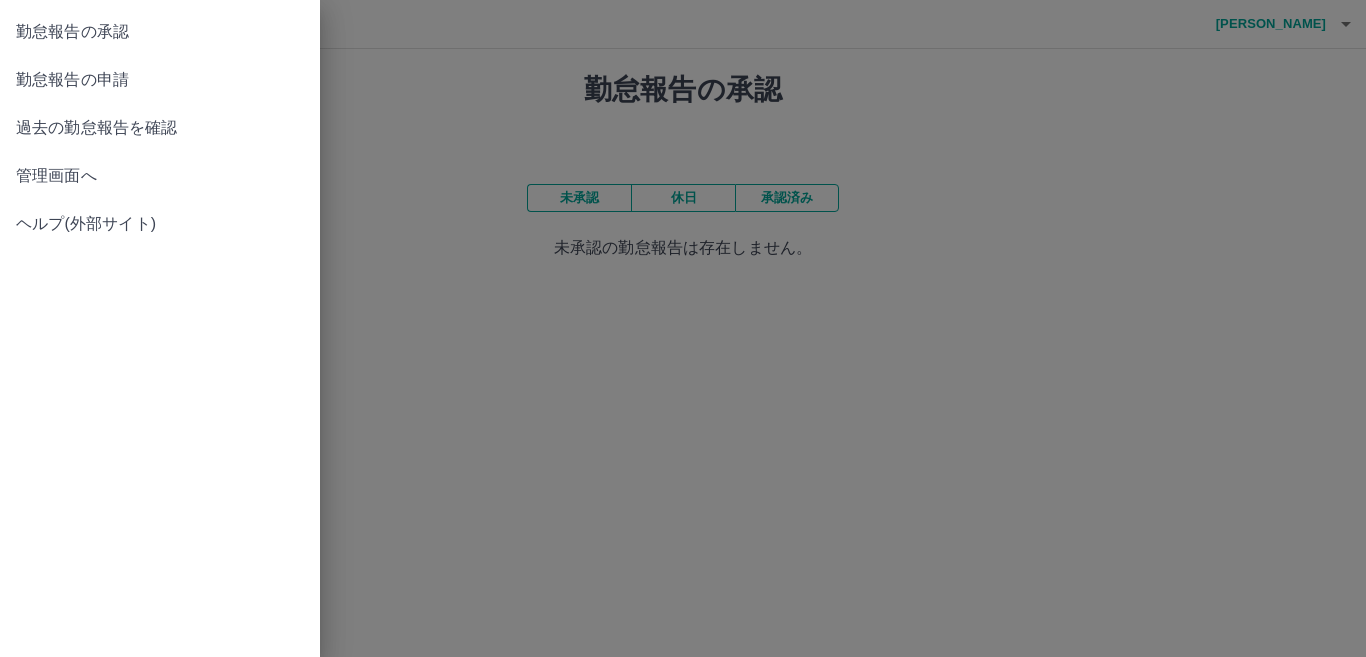 click on "管理画面へ" at bounding box center [160, 176] 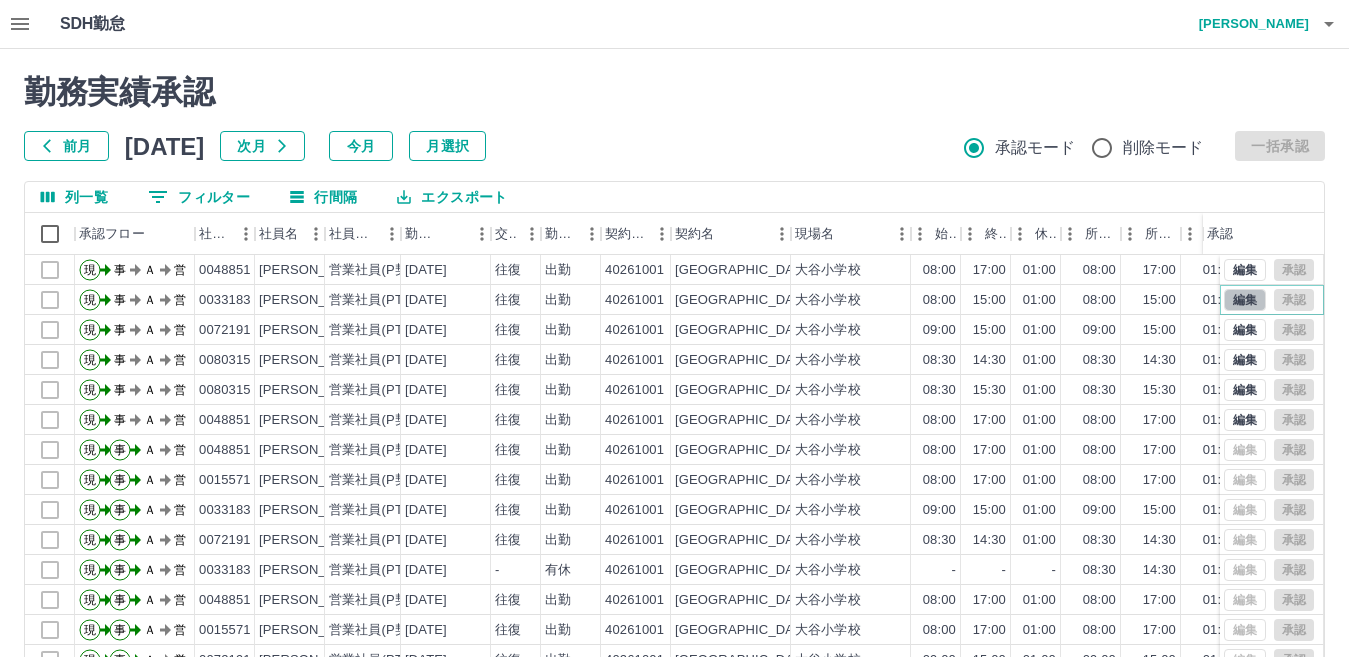 click on "編集" at bounding box center [1245, 300] 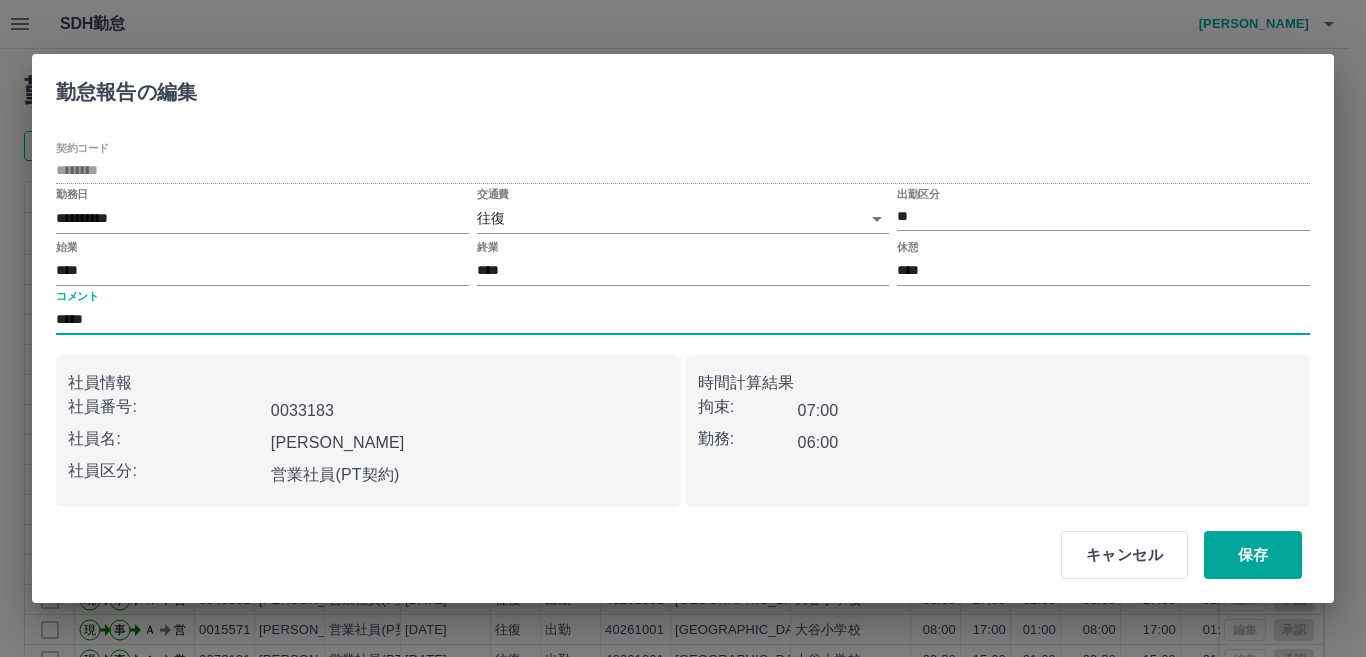click on "*****" at bounding box center [683, 320] 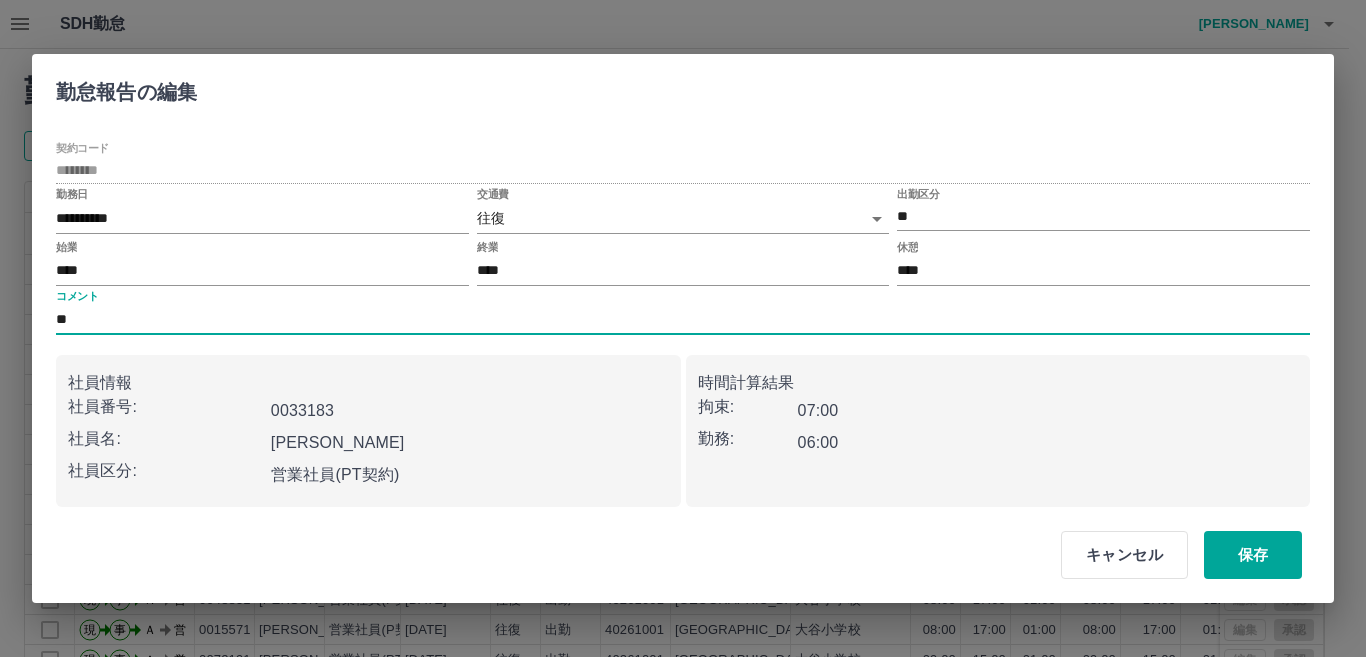 type on "*" 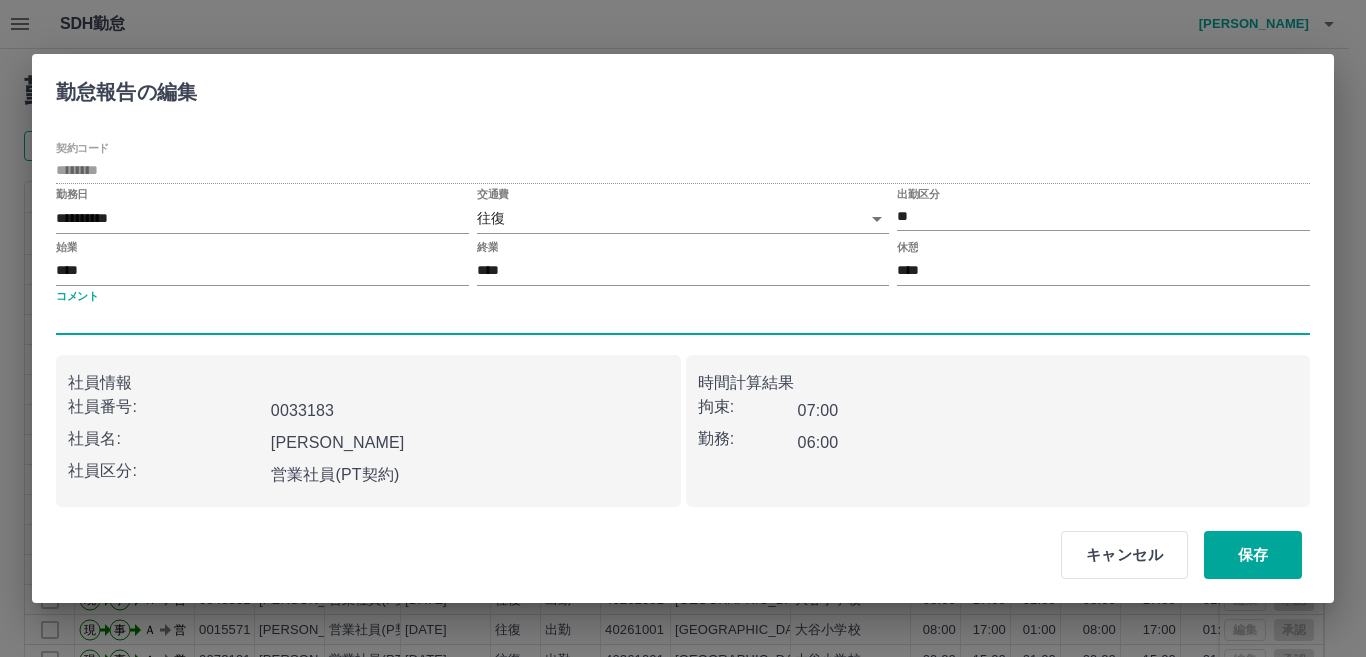 type on "*" 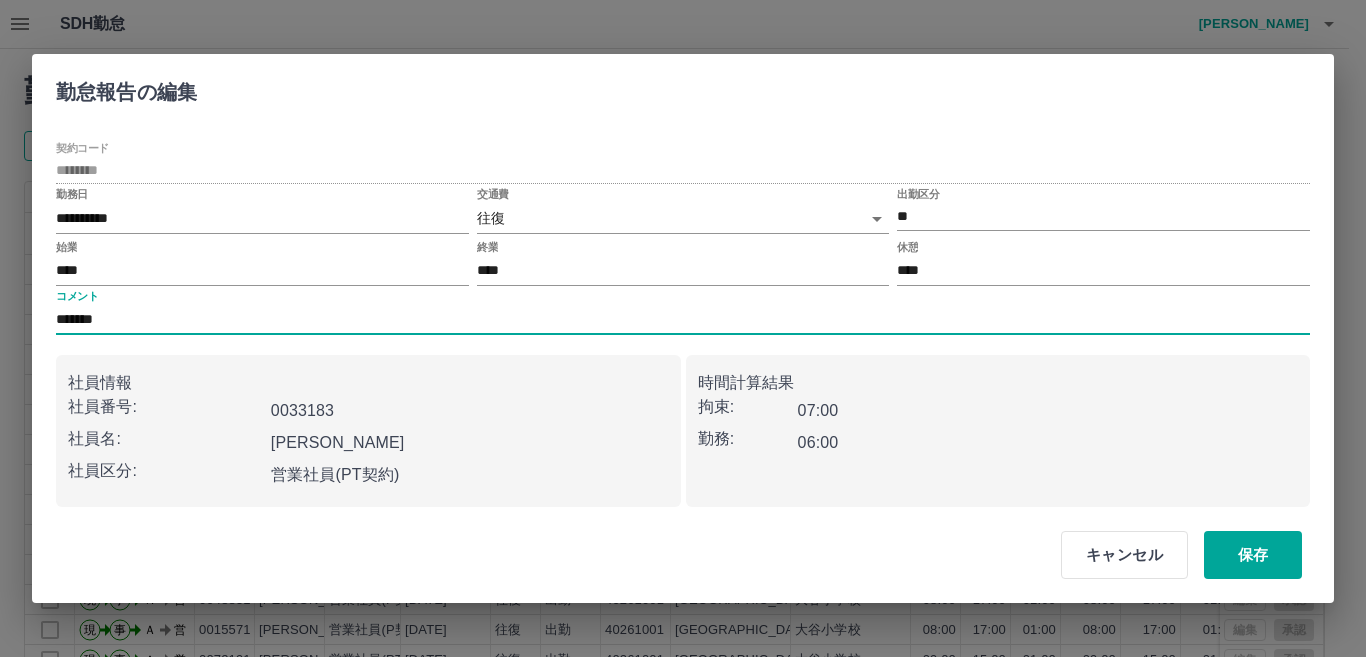 click on "*******" at bounding box center [683, 320] 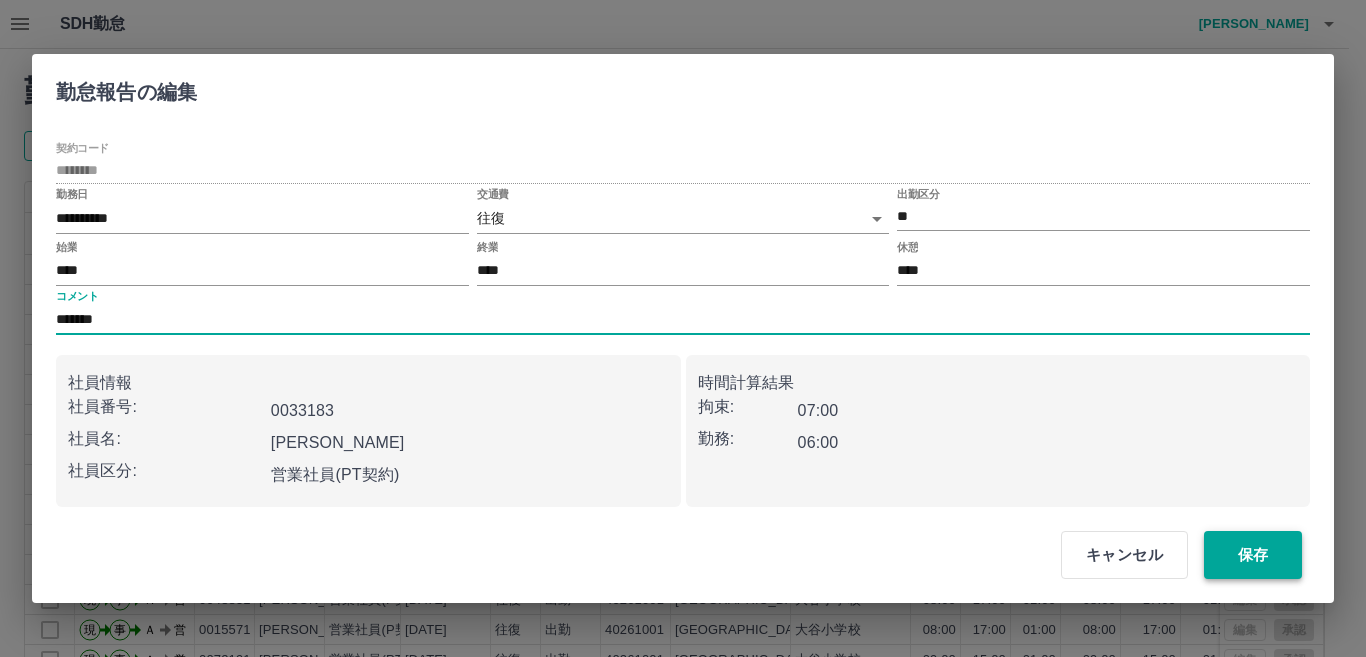 type on "*******" 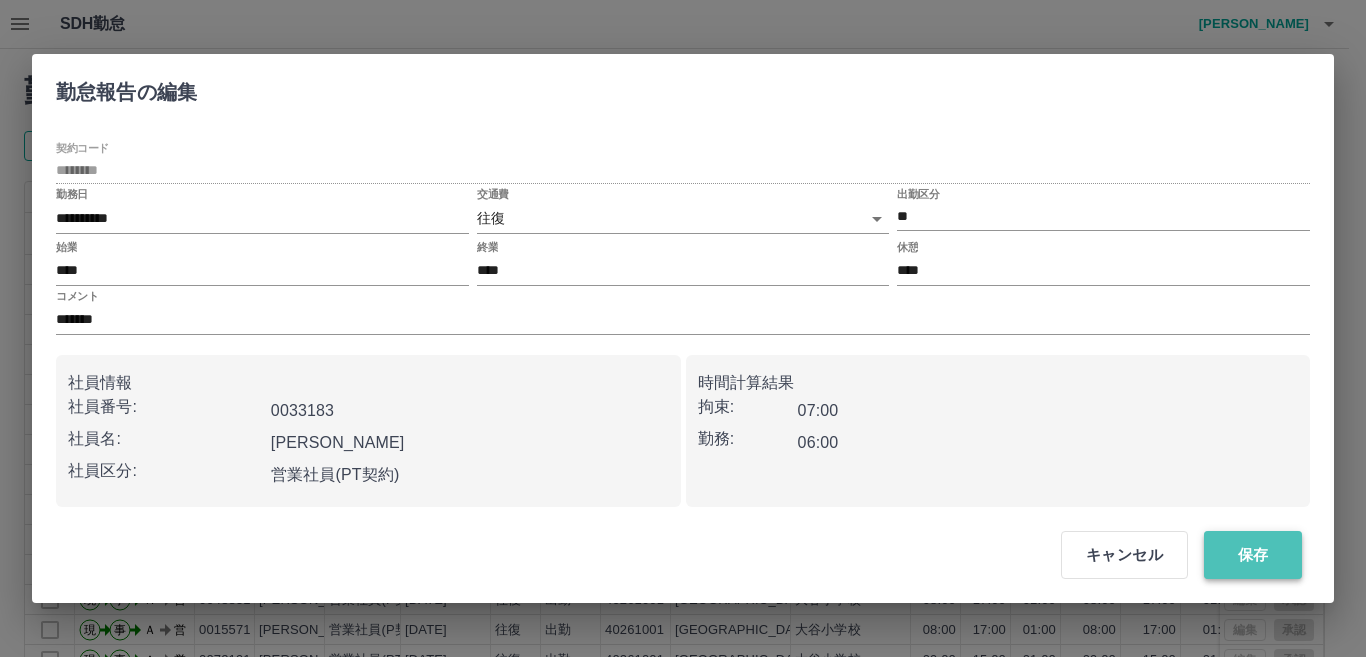 click on "保存" at bounding box center (1253, 555) 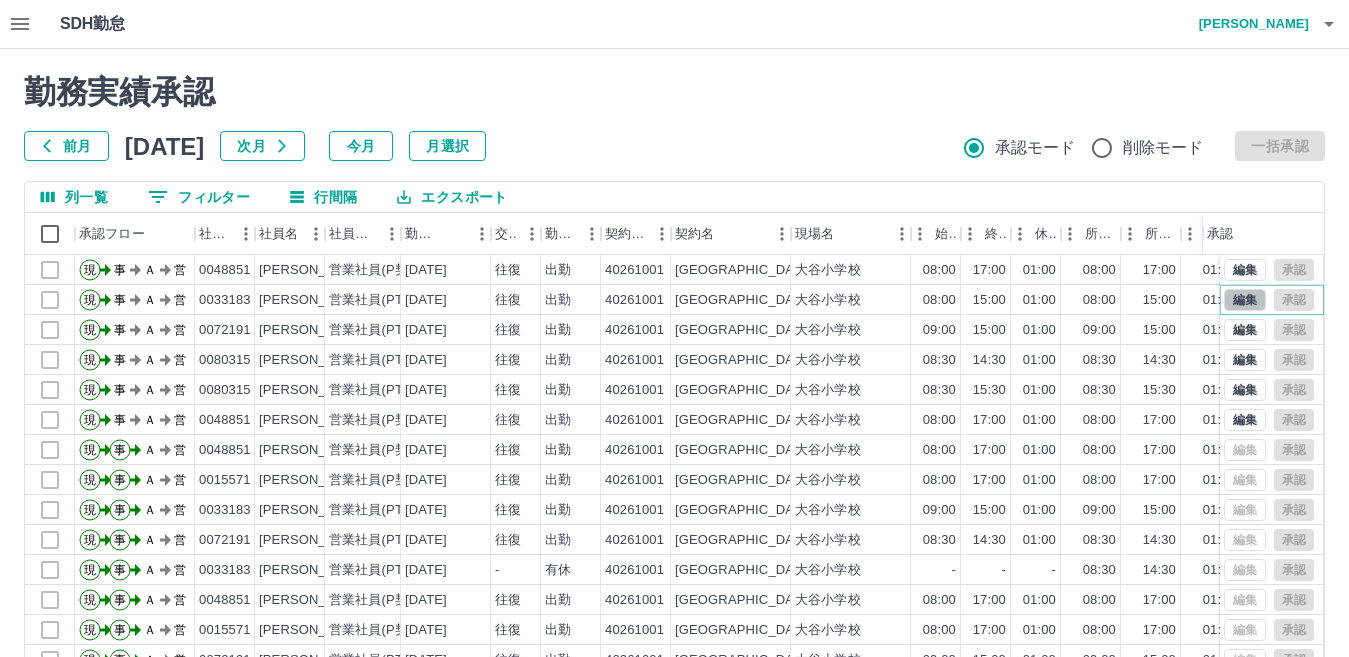 click on "編集" at bounding box center [1245, 300] 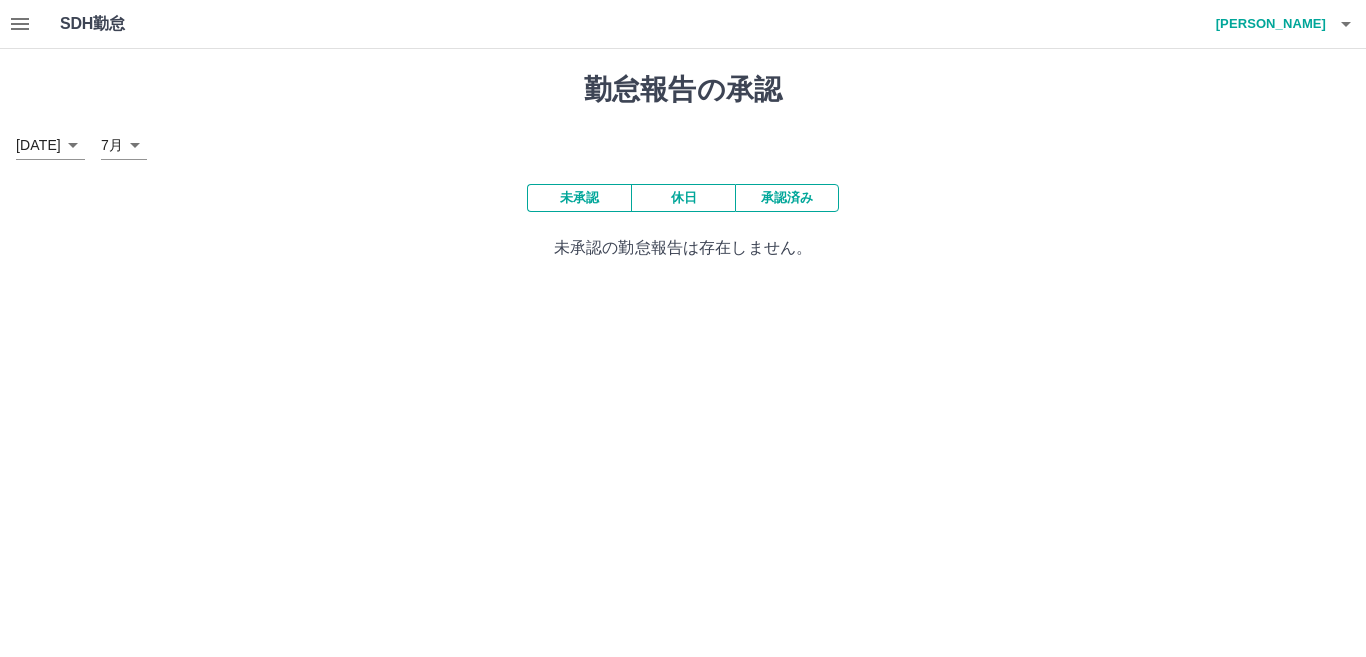 click 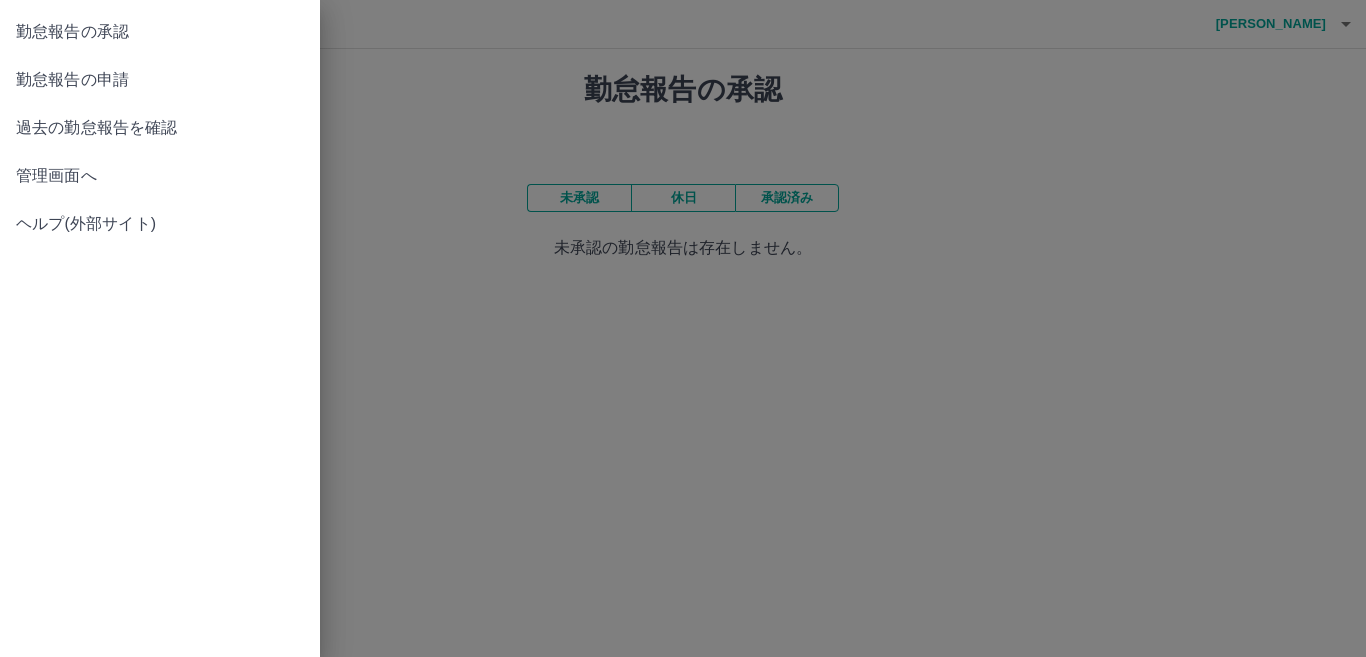 click on "管理画面へ" at bounding box center [160, 176] 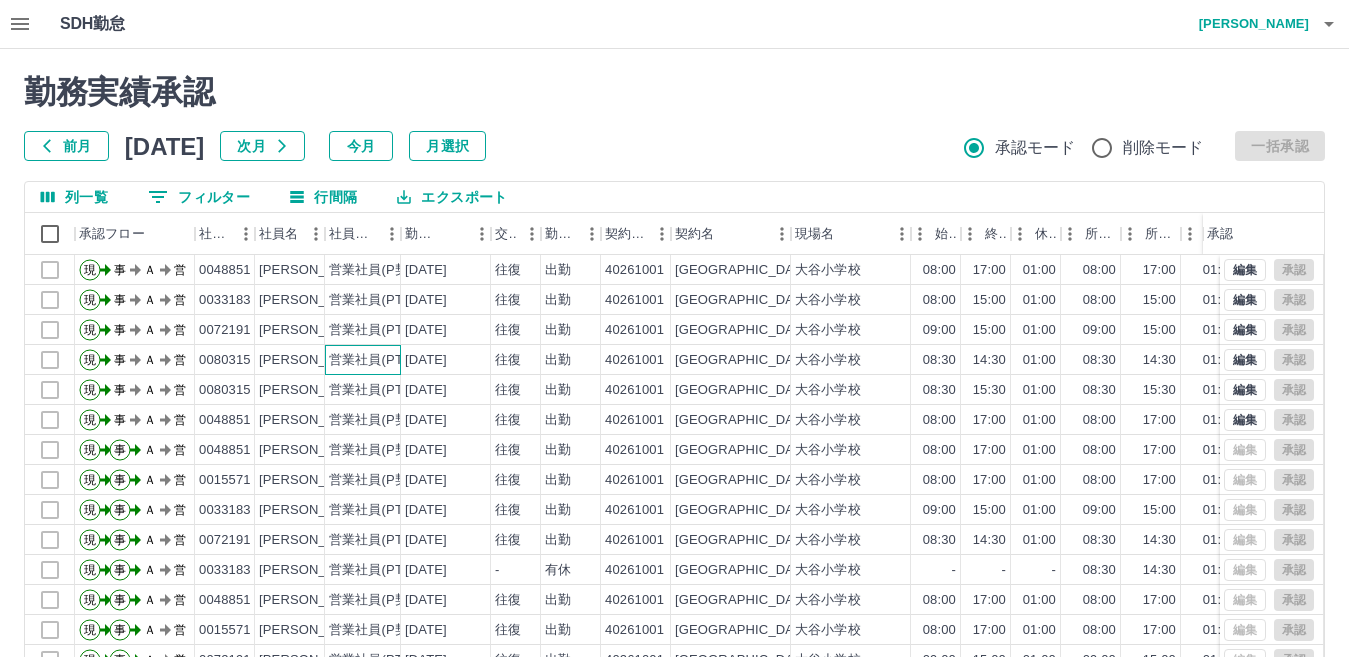 click on "営業社員(PT契約)" at bounding box center (381, 360) 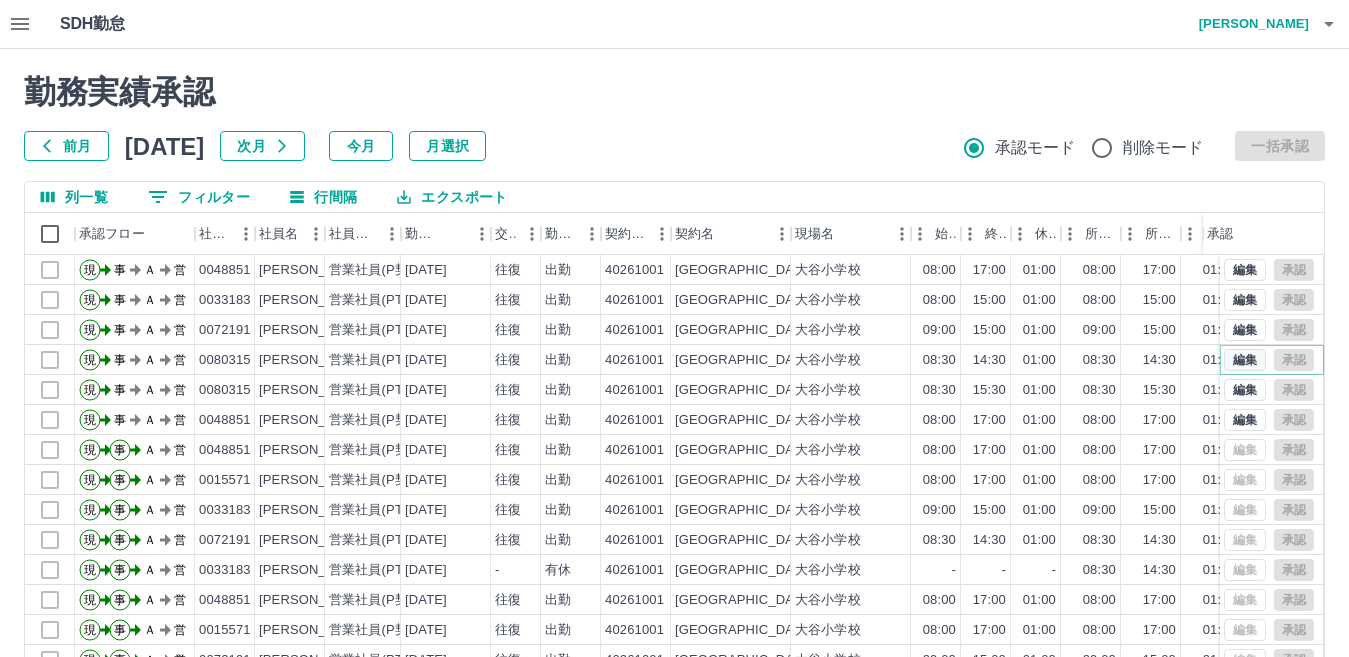 click on "編集" at bounding box center (1245, 360) 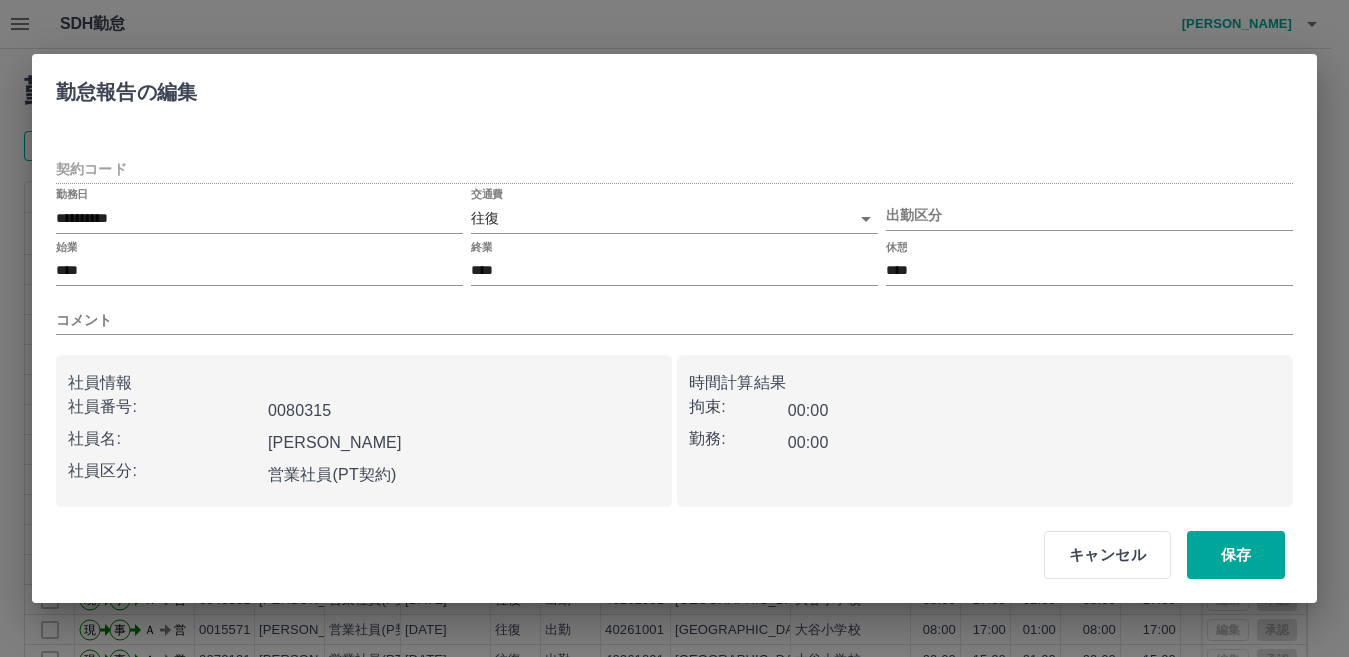 type on "********" 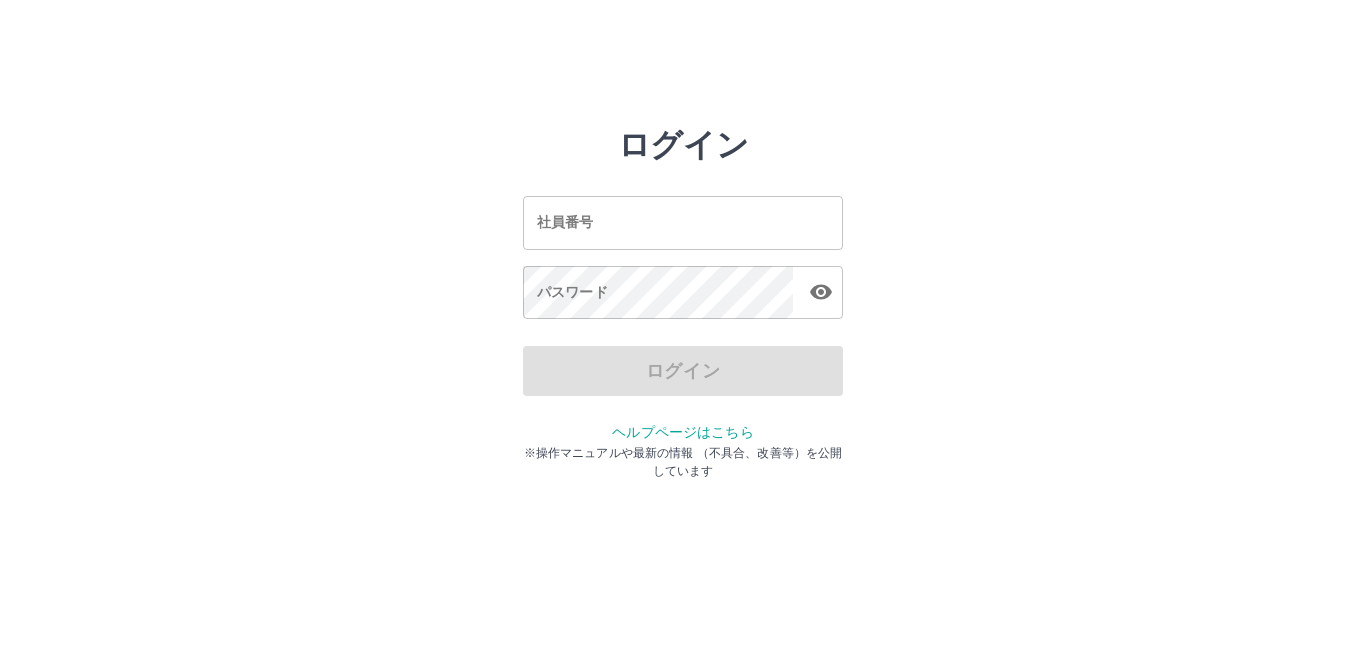 scroll, scrollTop: 0, scrollLeft: 0, axis: both 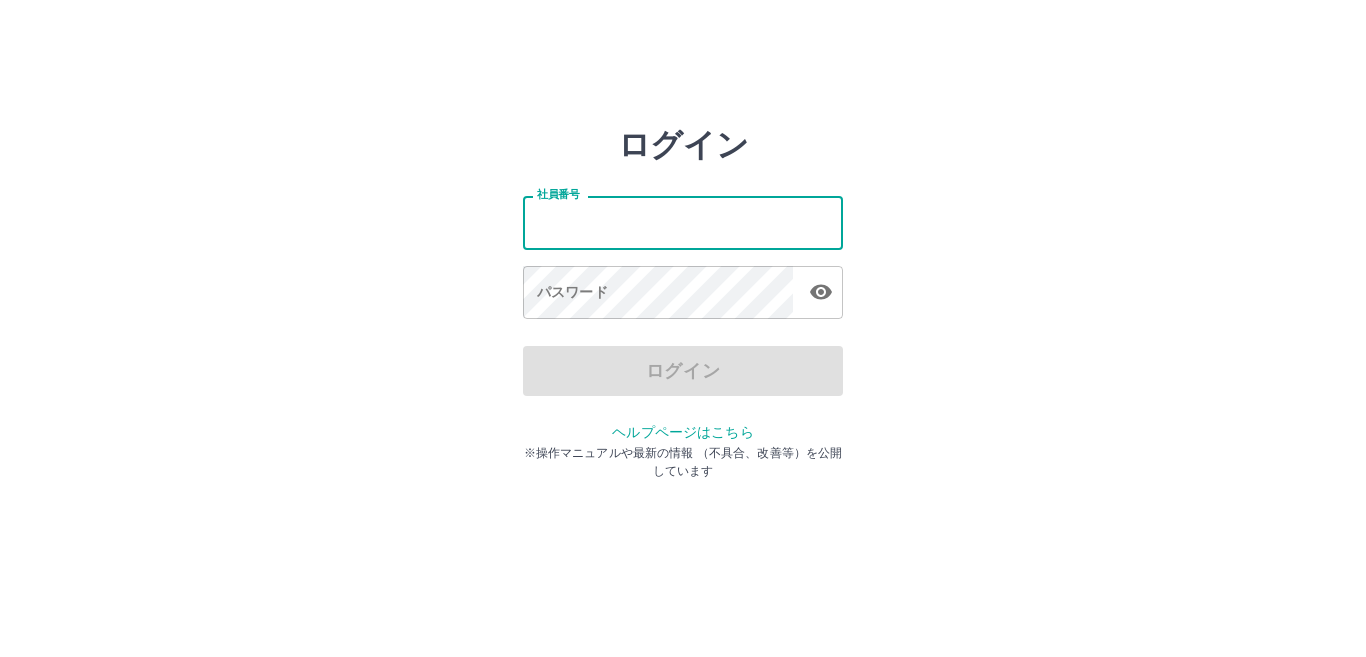 type on "*******" 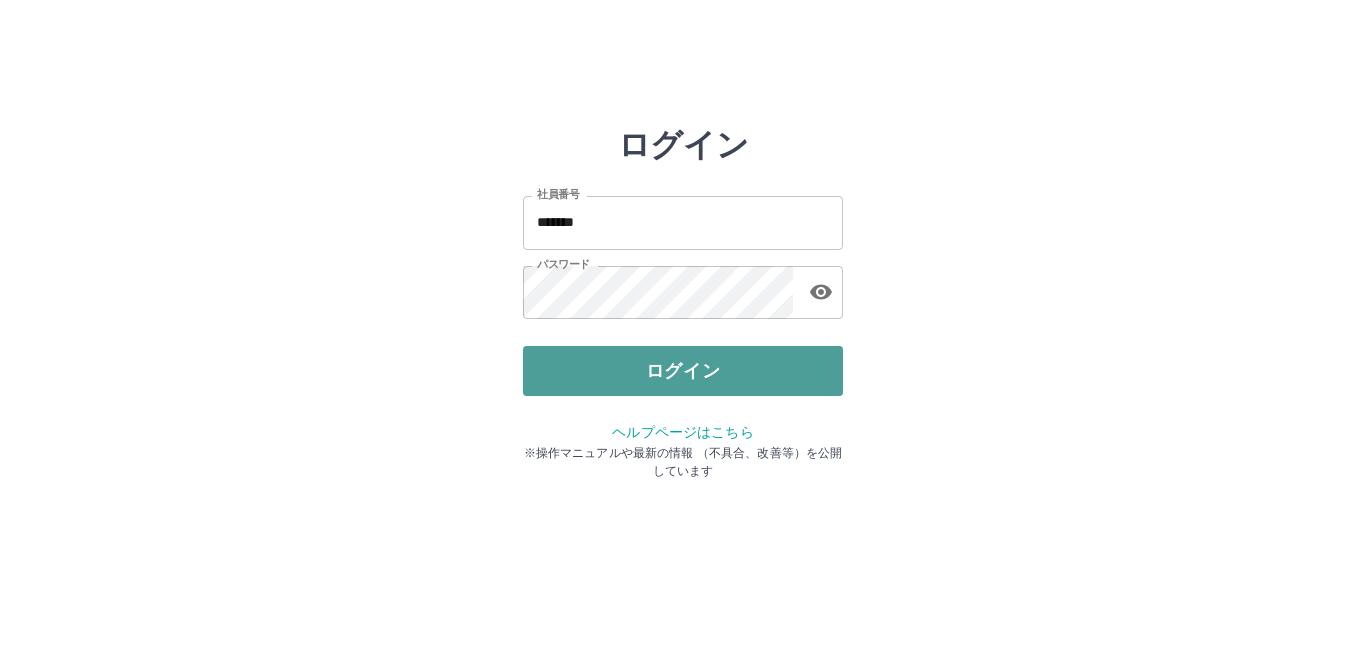 click on "ログイン" at bounding box center [683, 371] 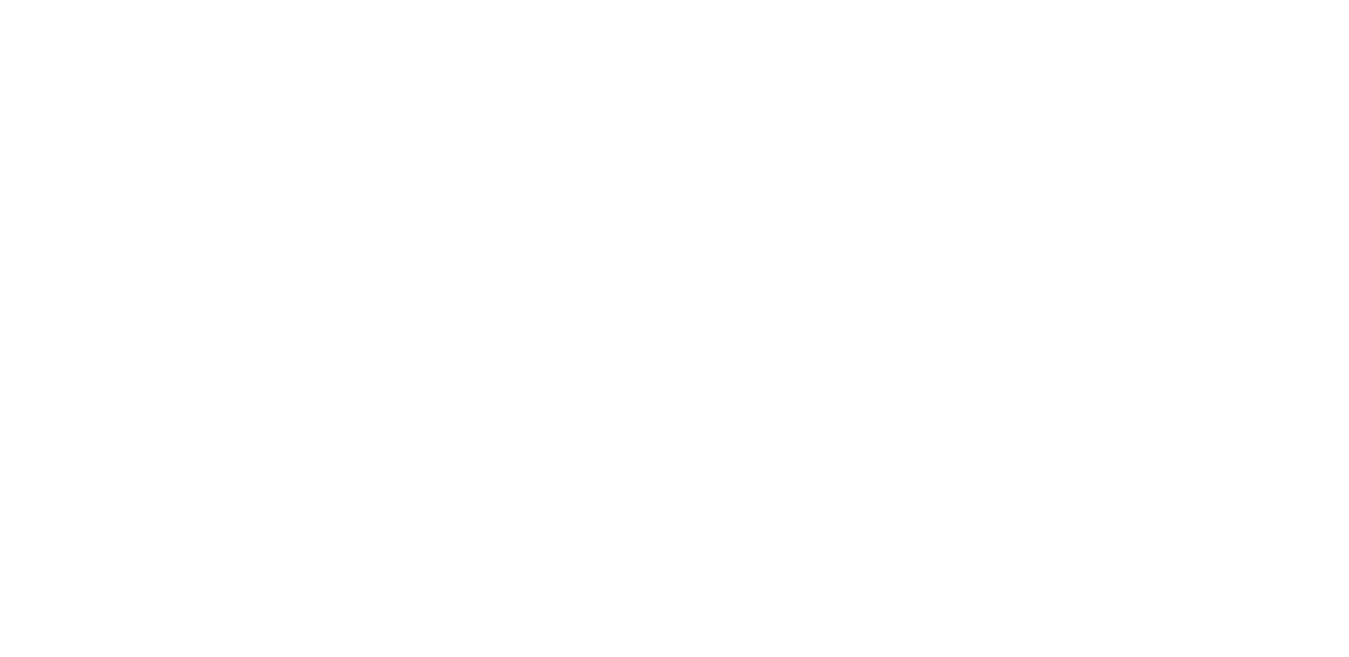 scroll, scrollTop: 0, scrollLeft: 0, axis: both 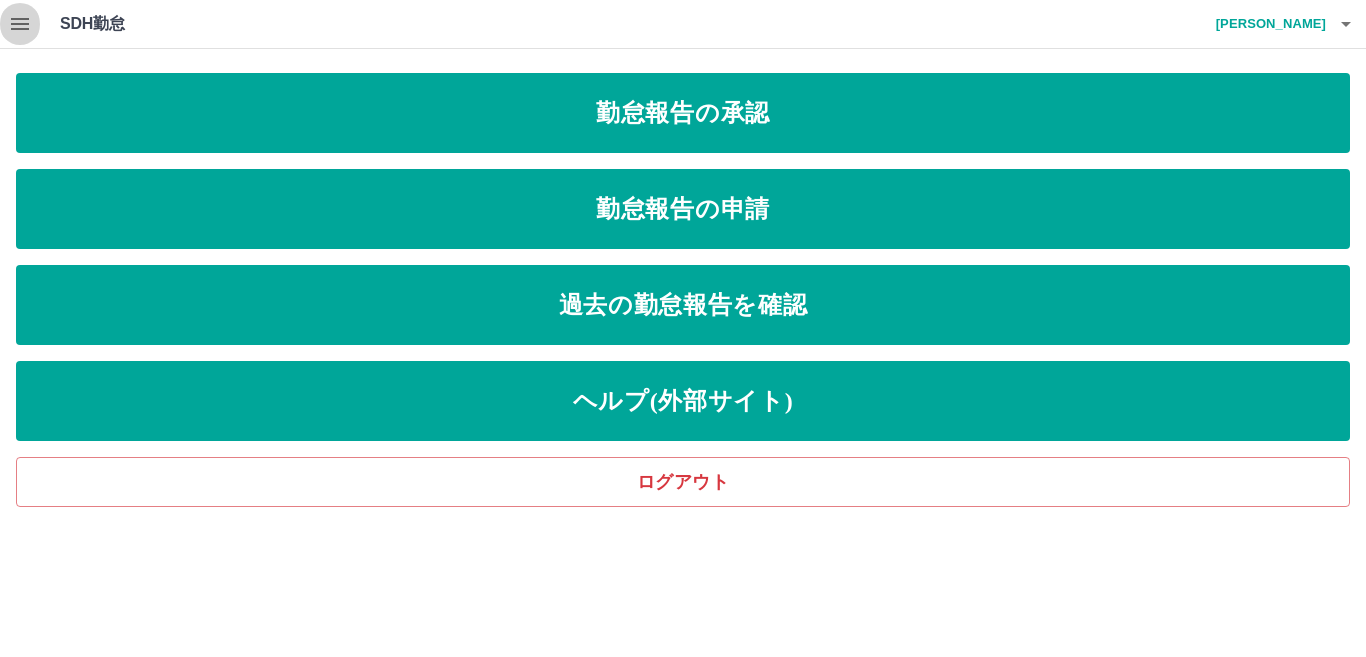 click 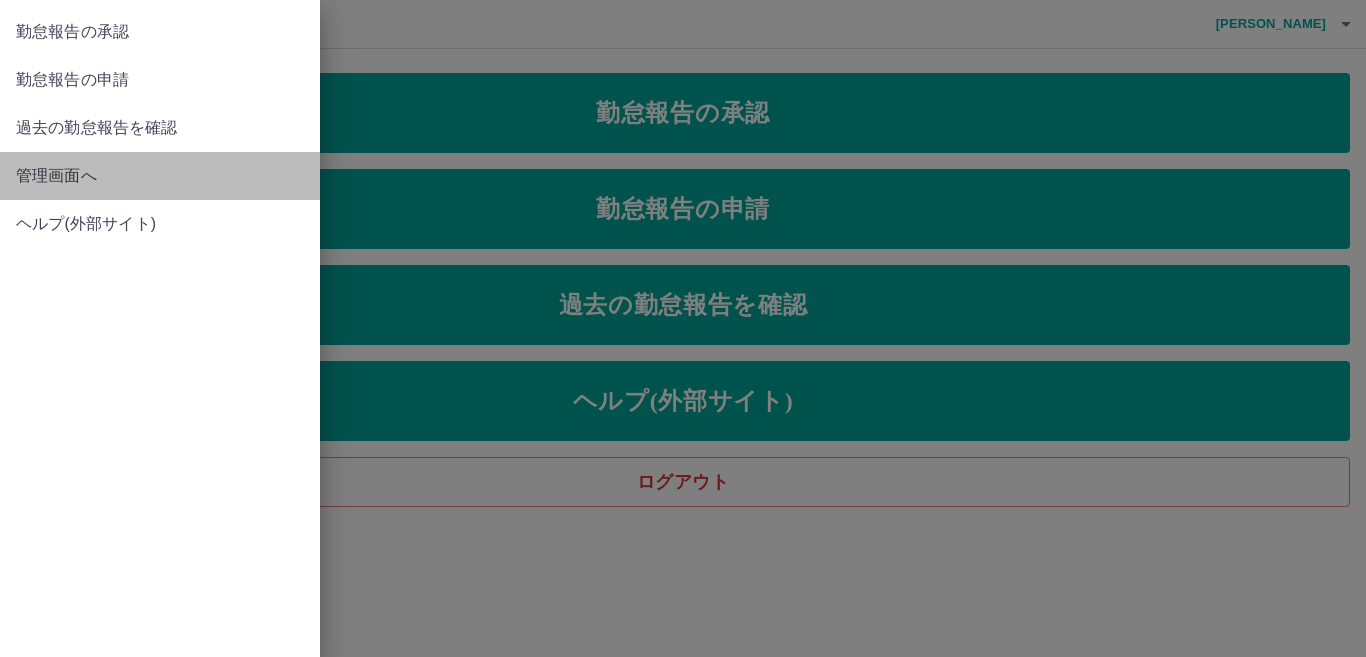 click on "管理画面へ" at bounding box center [160, 176] 